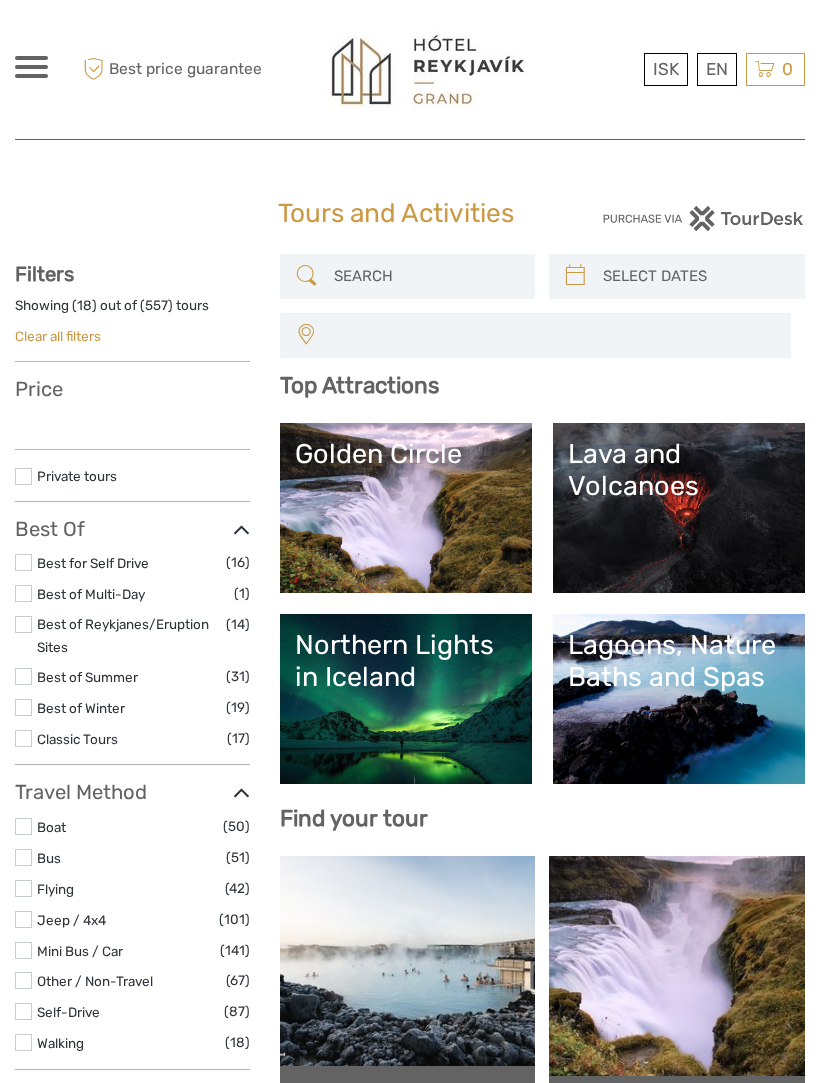 select 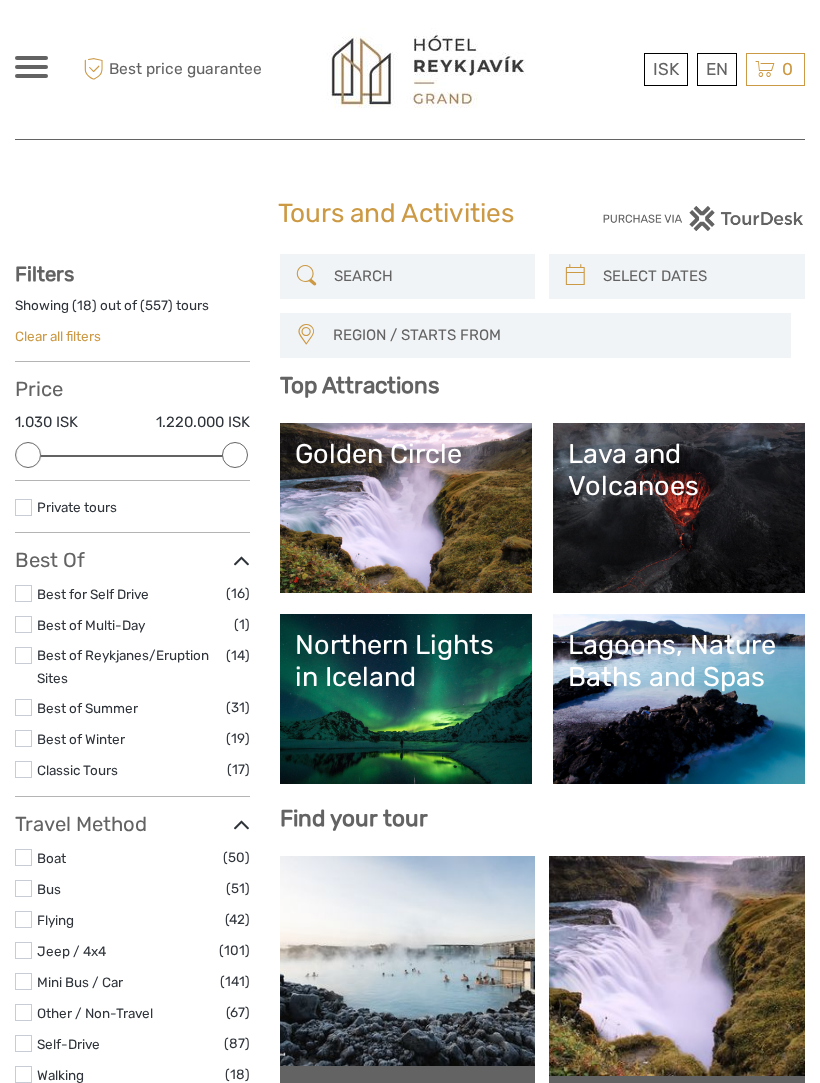scroll, scrollTop: 0, scrollLeft: 0, axis: both 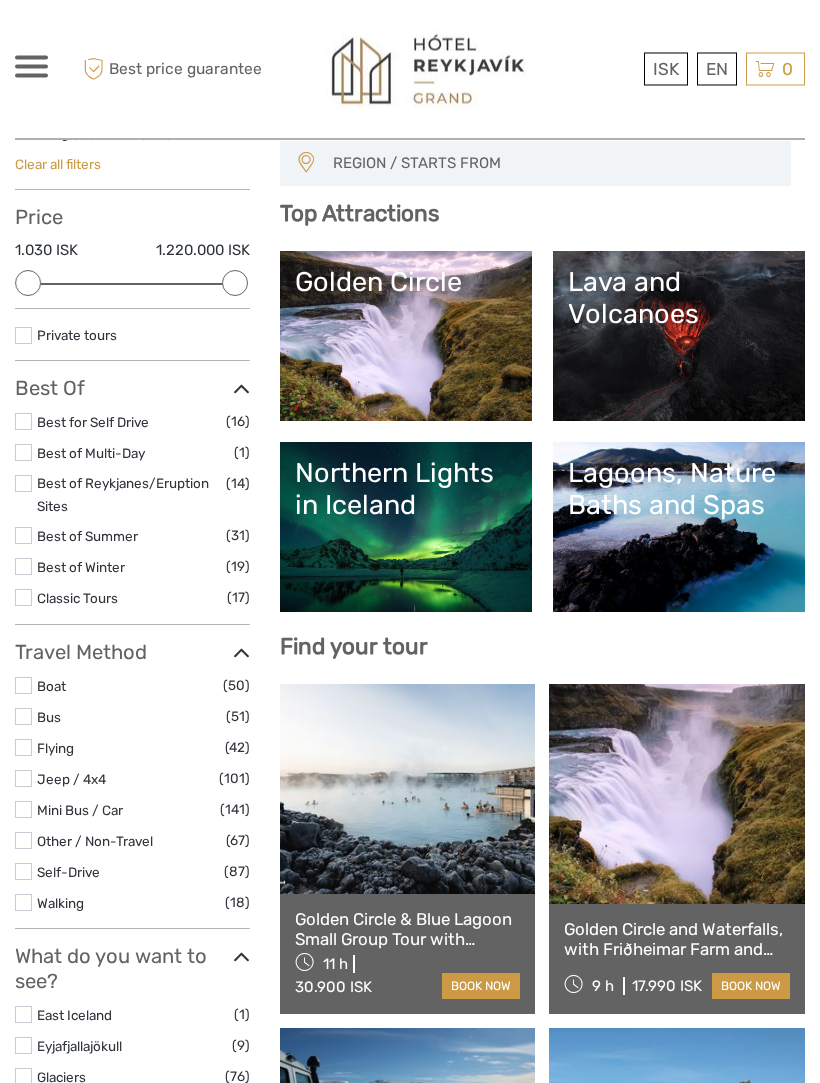 click on "Lava and Volcanoes" at bounding box center [679, 299] 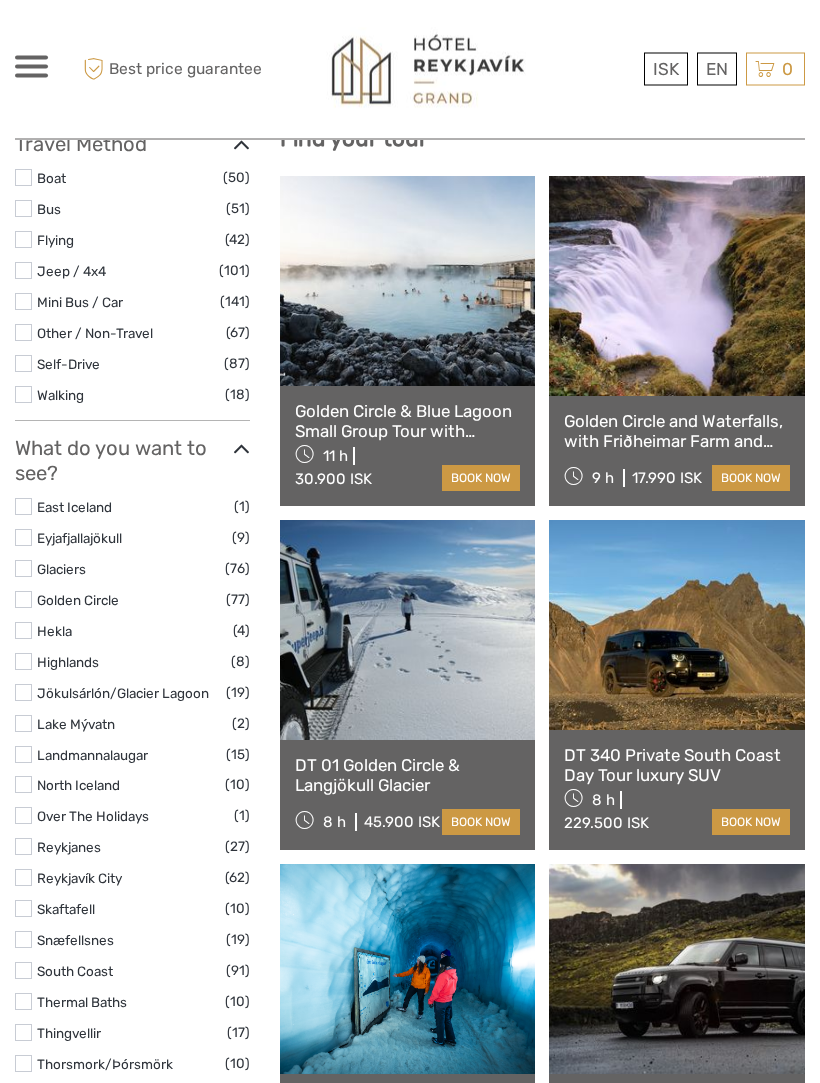 scroll, scrollTop: 683, scrollLeft: 0, axis: vertical 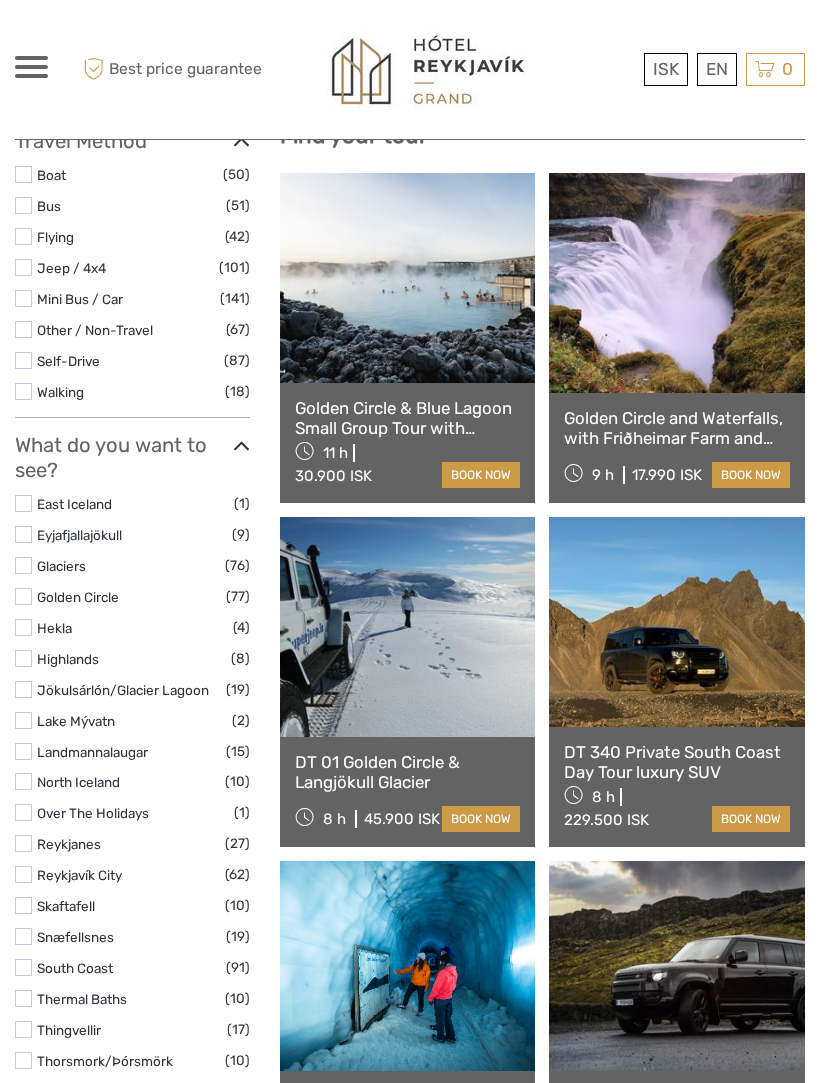 click at bounding box center (23, 936) 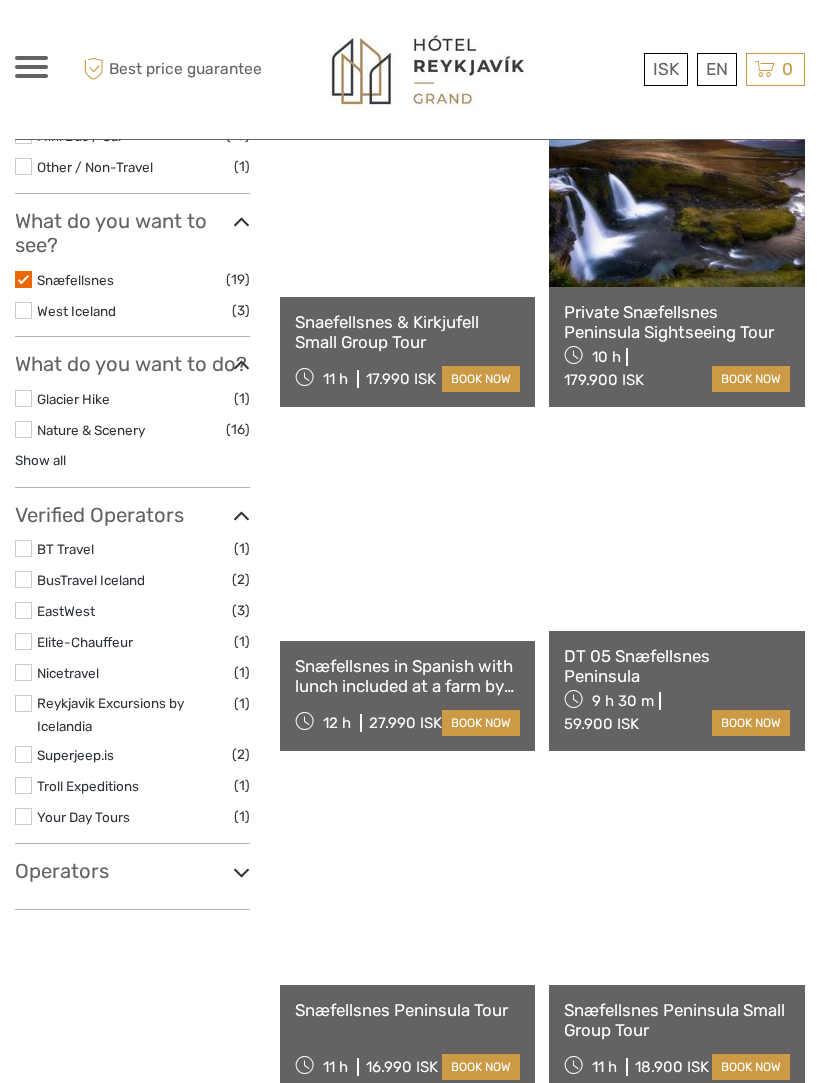 scroll, scrollTop: 638, scrollLeft: 0, axis: vertical 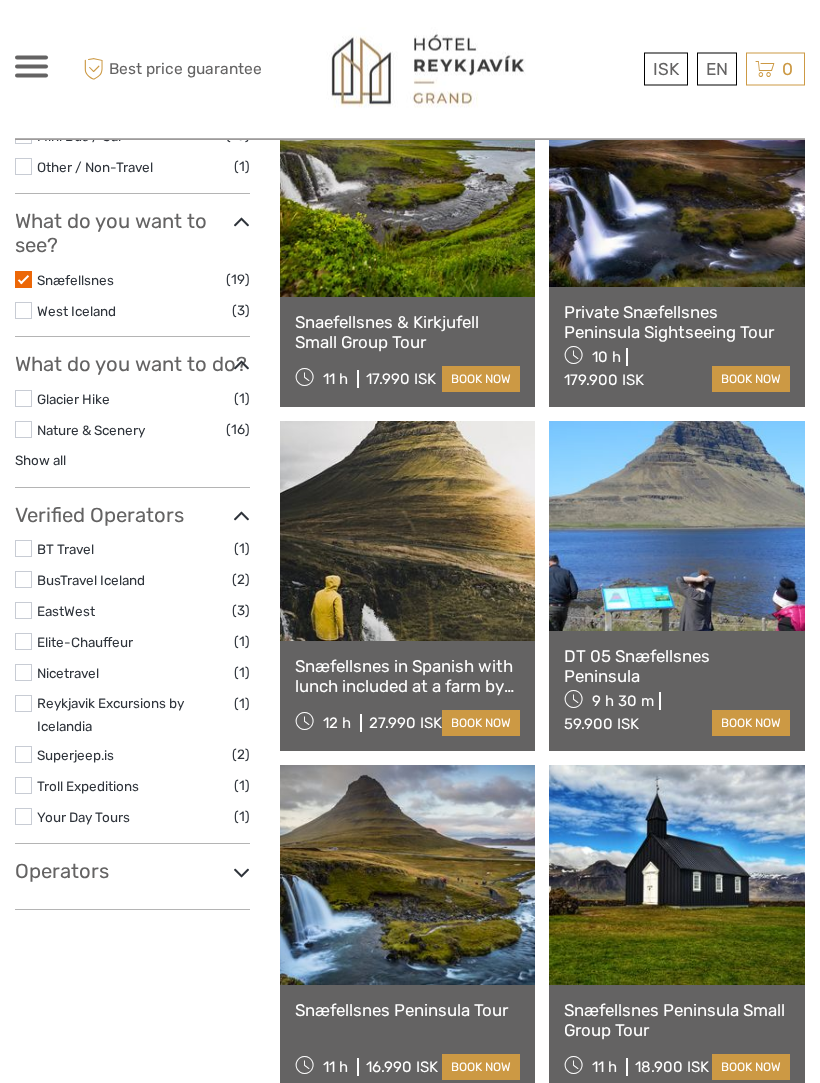 click at bounding box center [408, 188] 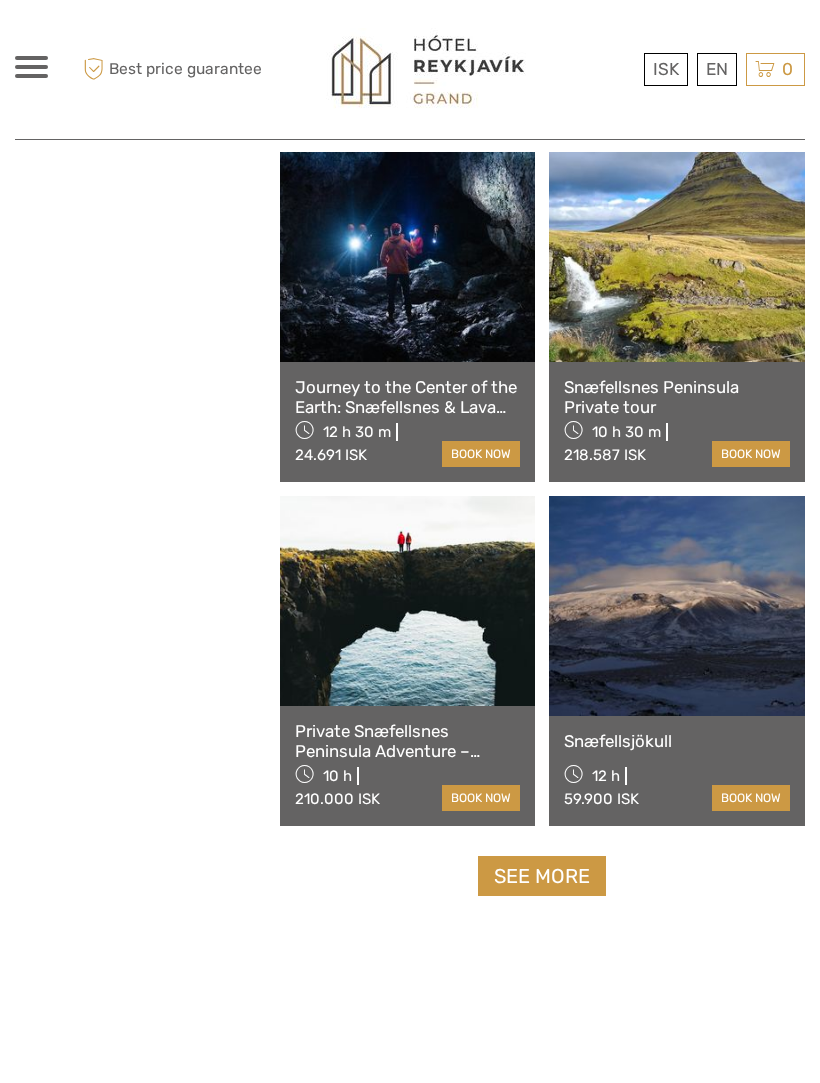 scroll, scrollTop: 2644, scrollLeft: 0, axis: vertical 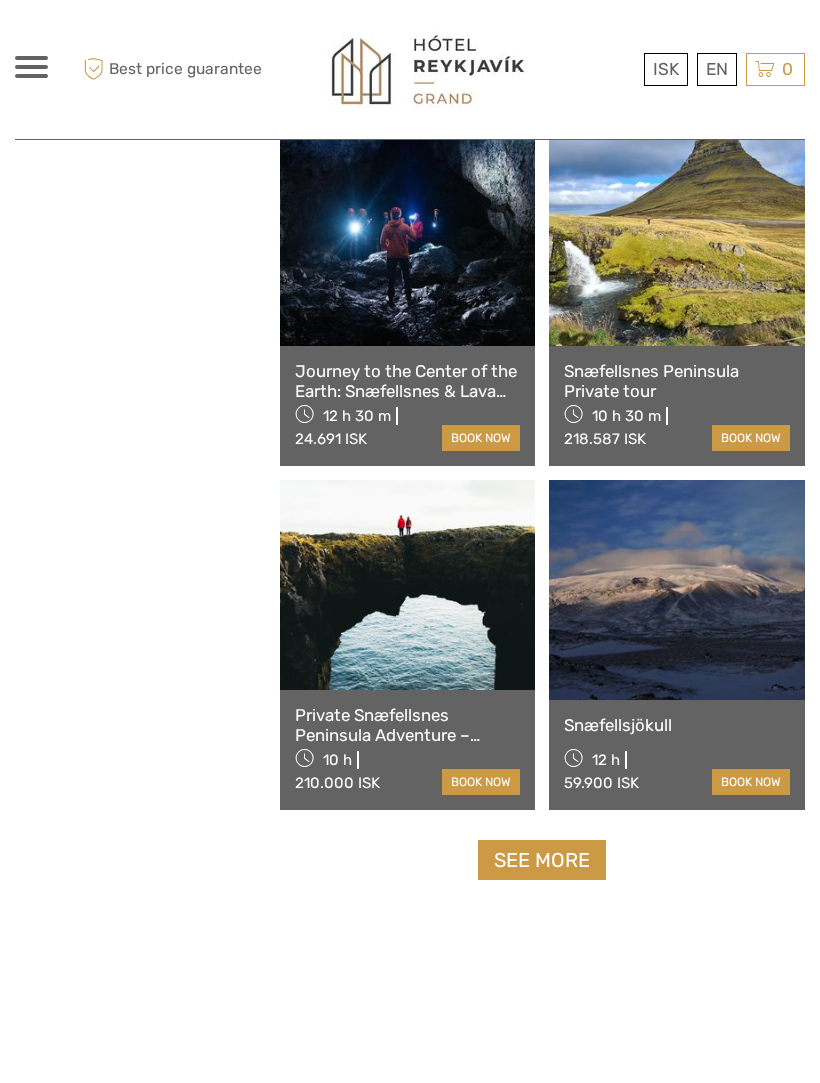 click at bounding box center [677, 590] 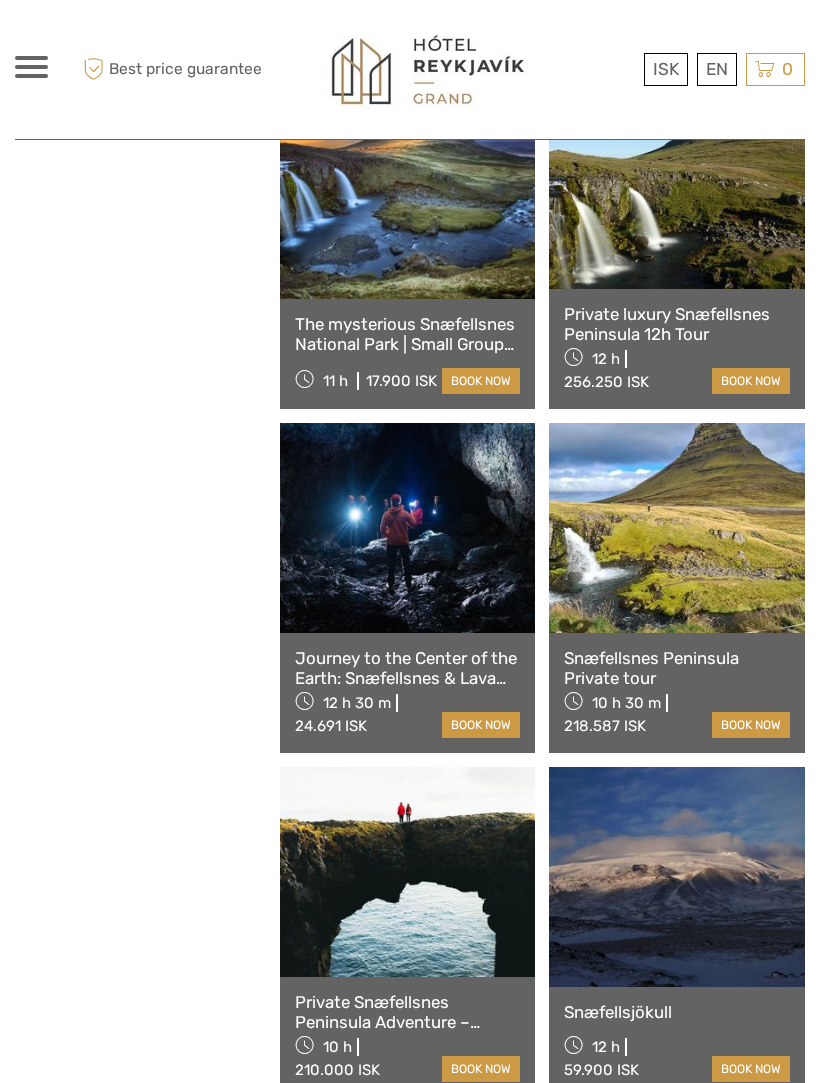scroll, scrollTop: 2355, scrollLeft: 0, axis: vertical 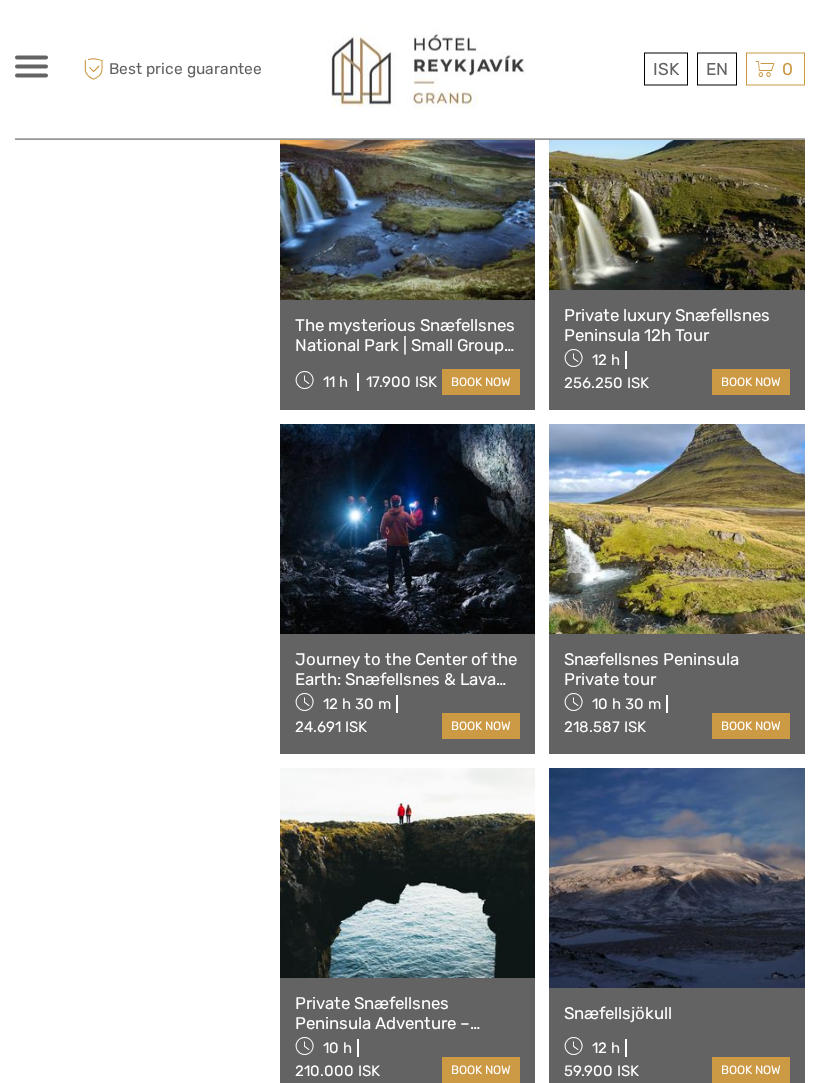 click at bounding box center [408, 530] 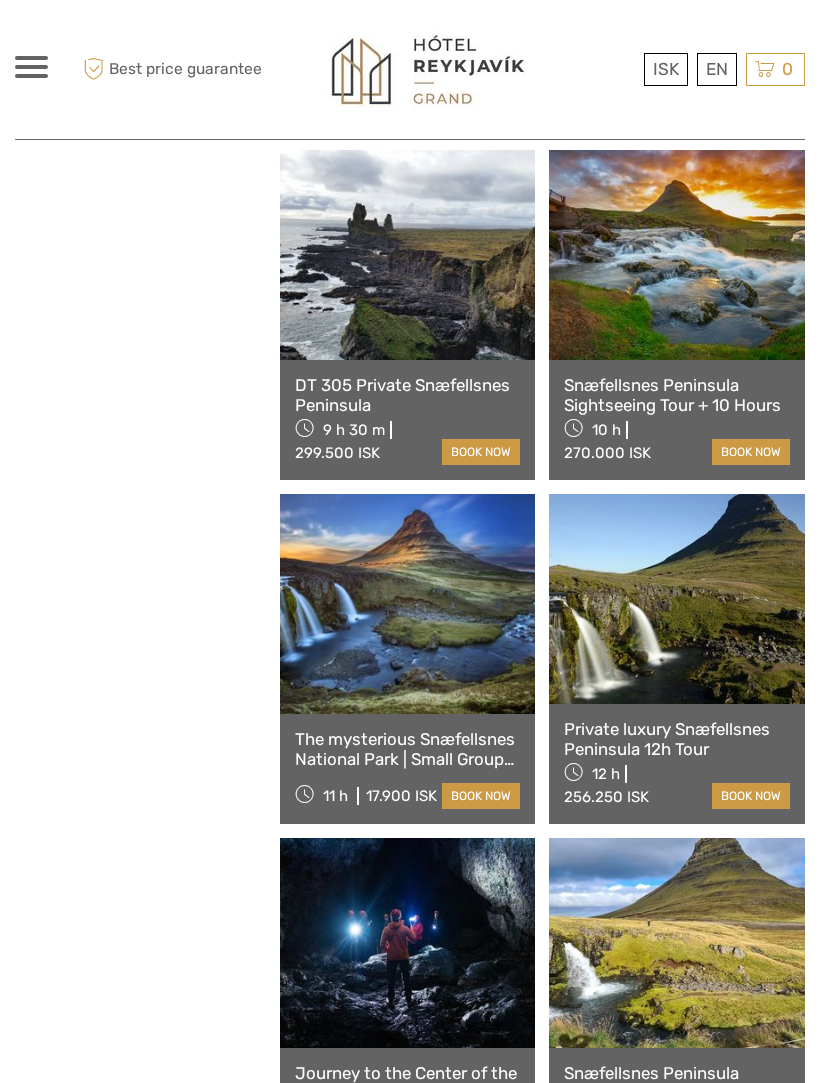 scroll, scrollTop: 1941, scrollLeft: 0, axis: vertical 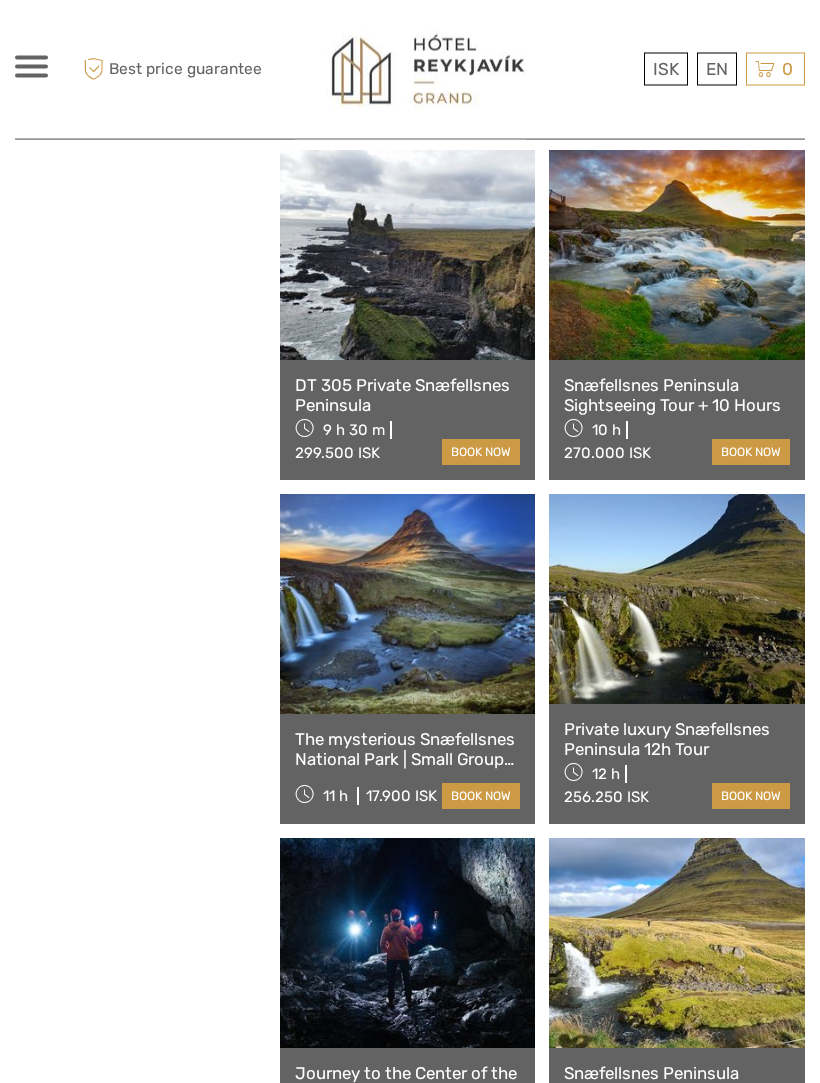 click at bounding box center (408, 605) 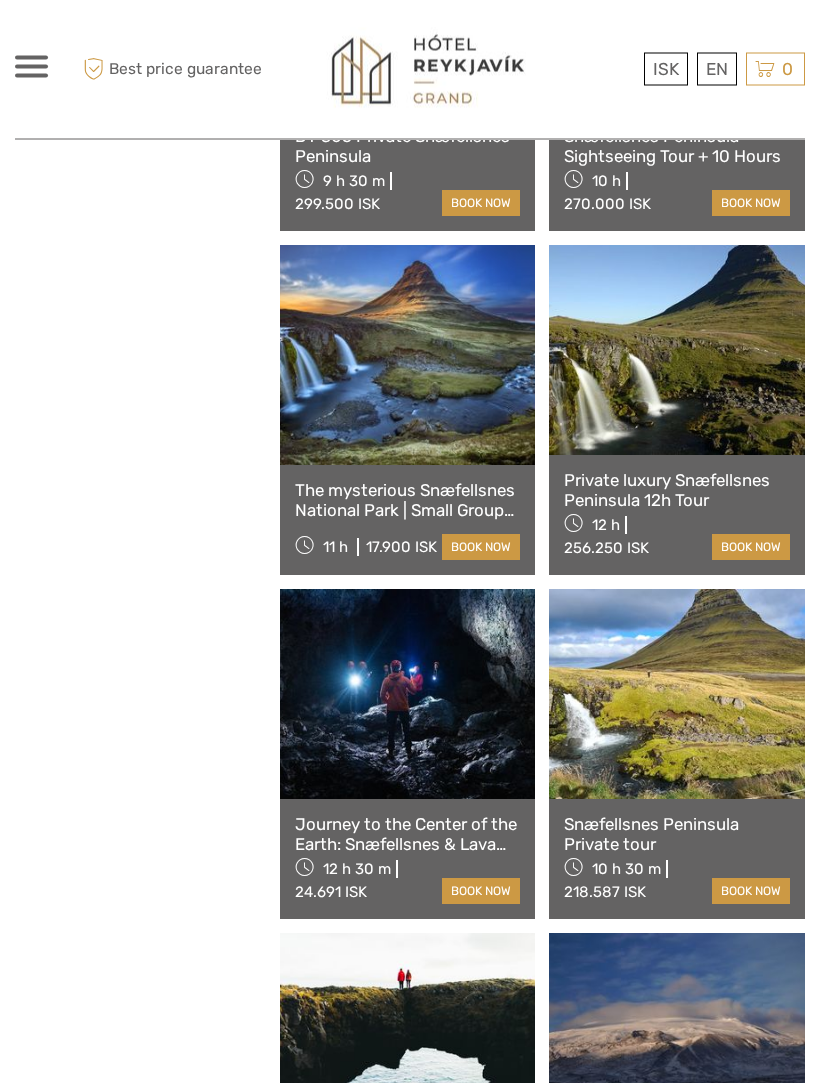 scroll, scrollTop: 2199, scrollLeft: 0, axis: vertical 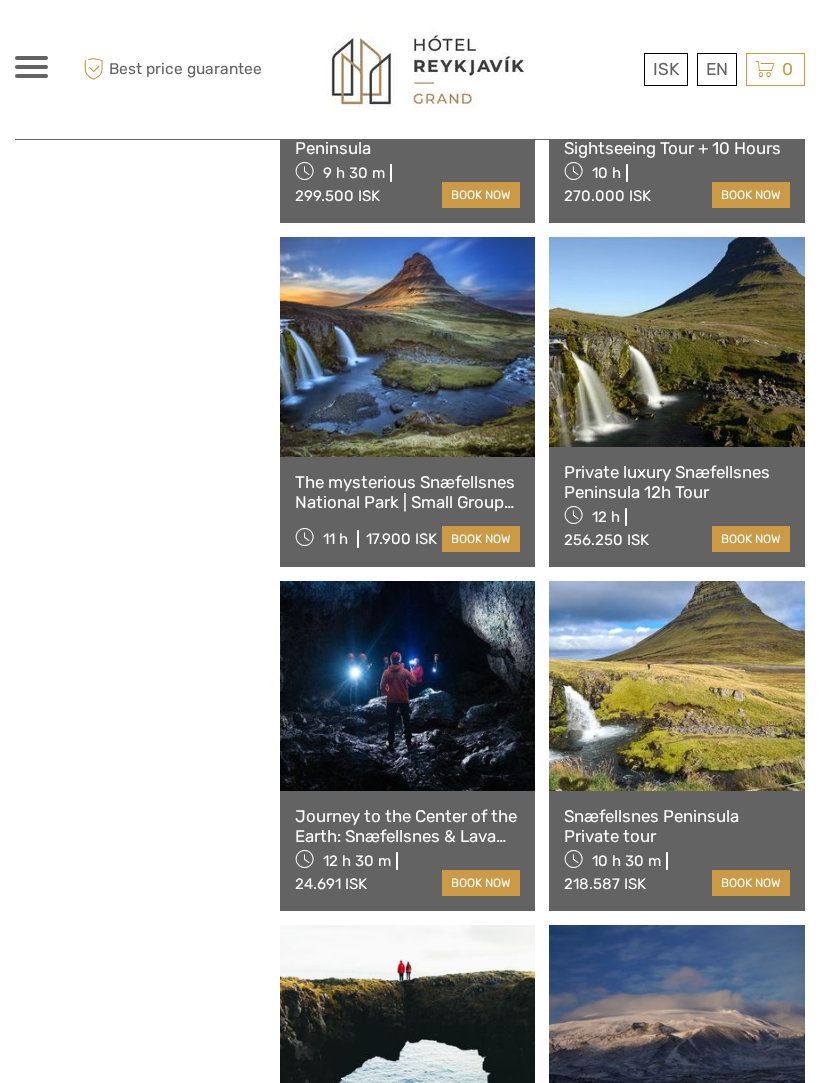 click at bounding box center (408, 686) 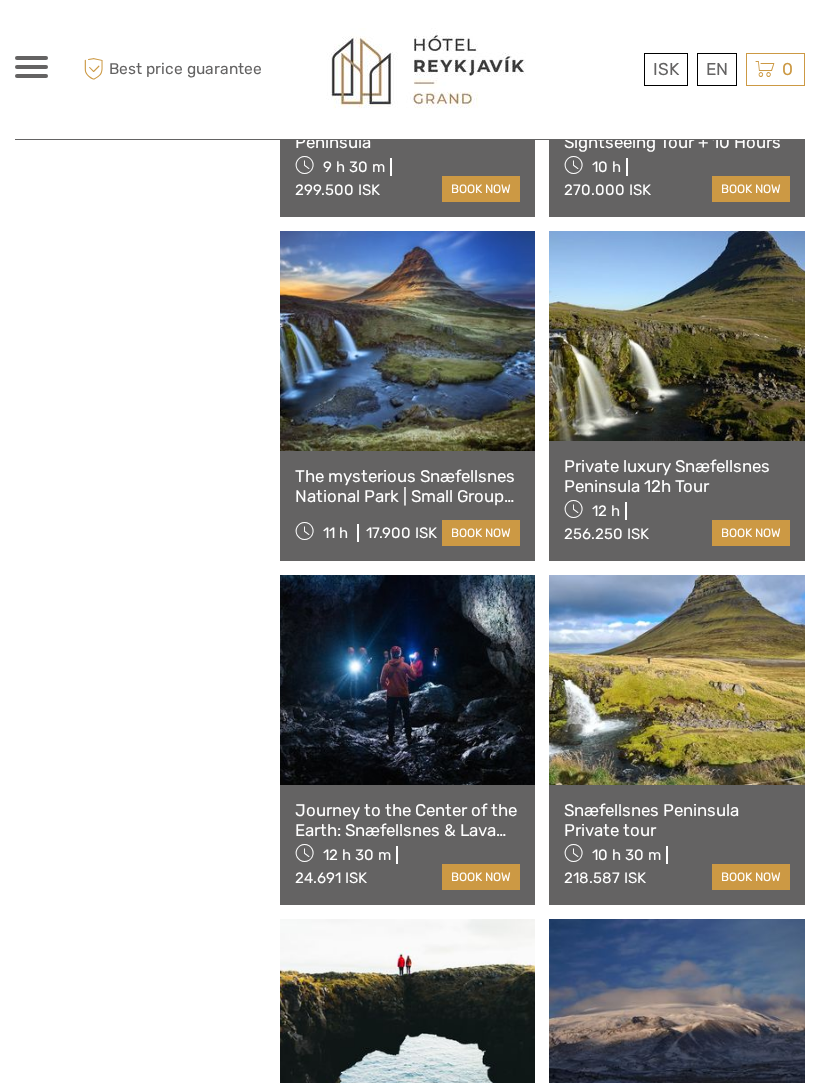 scroll, scrollTop: 2204, scrollLeft: 0, axis: vertical 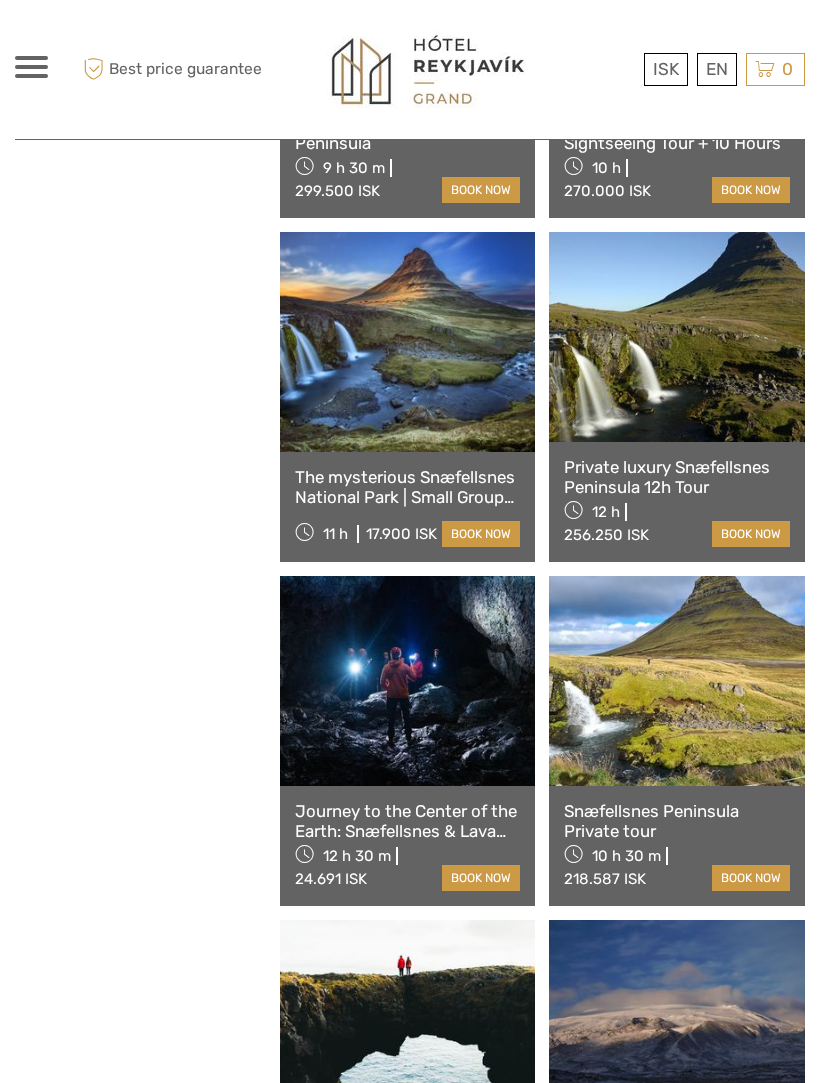 click at bounding box center [408, 342] 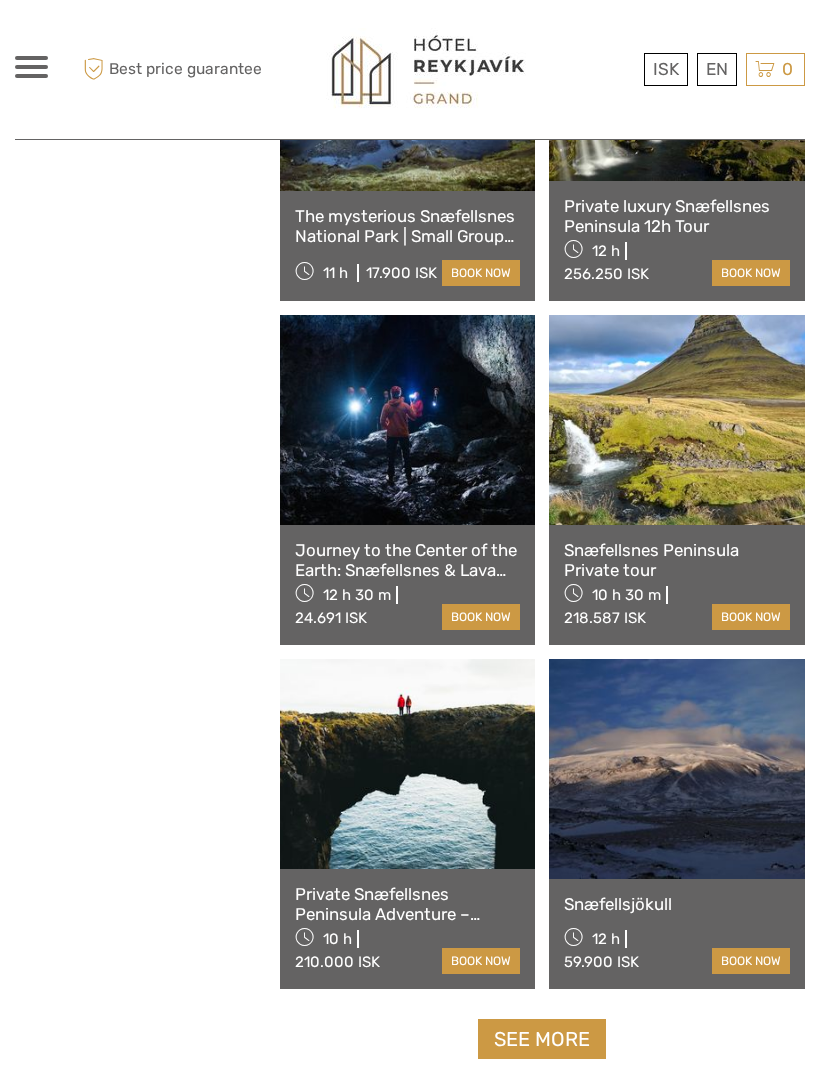 scroll, scrollTop: 2458, scrollLeft: 0, axis: vertical 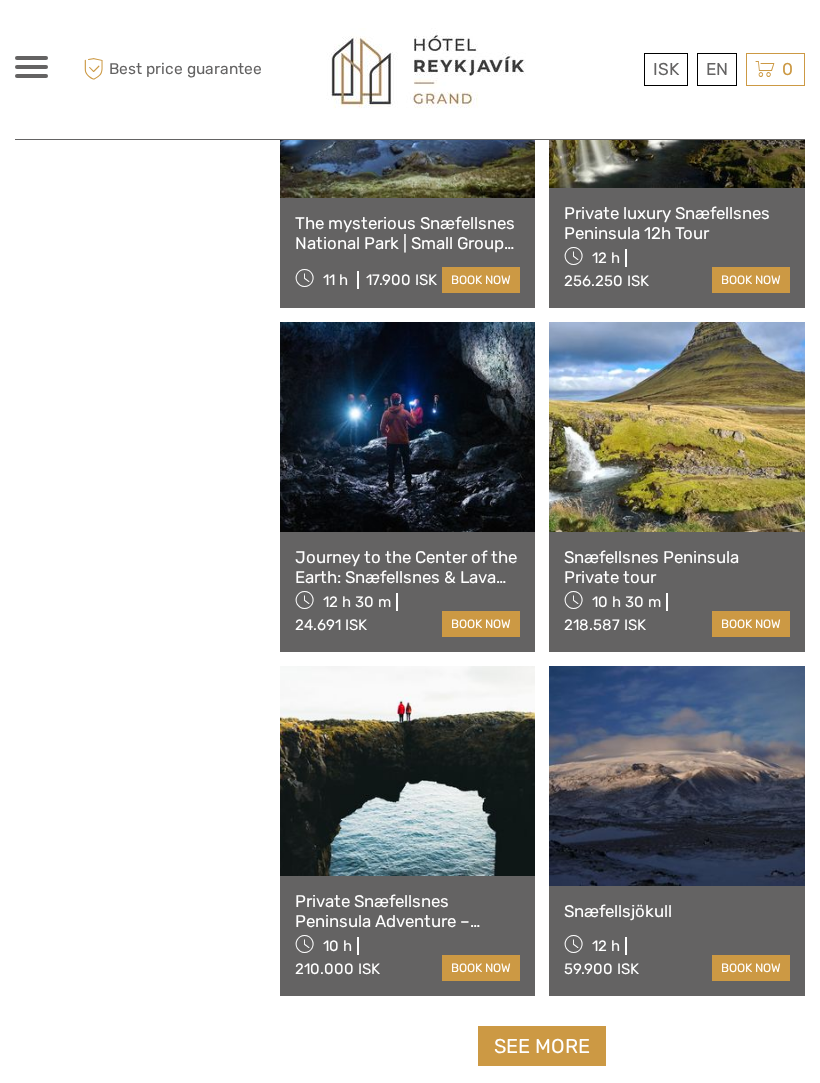 click at bounding box center (408, 427) 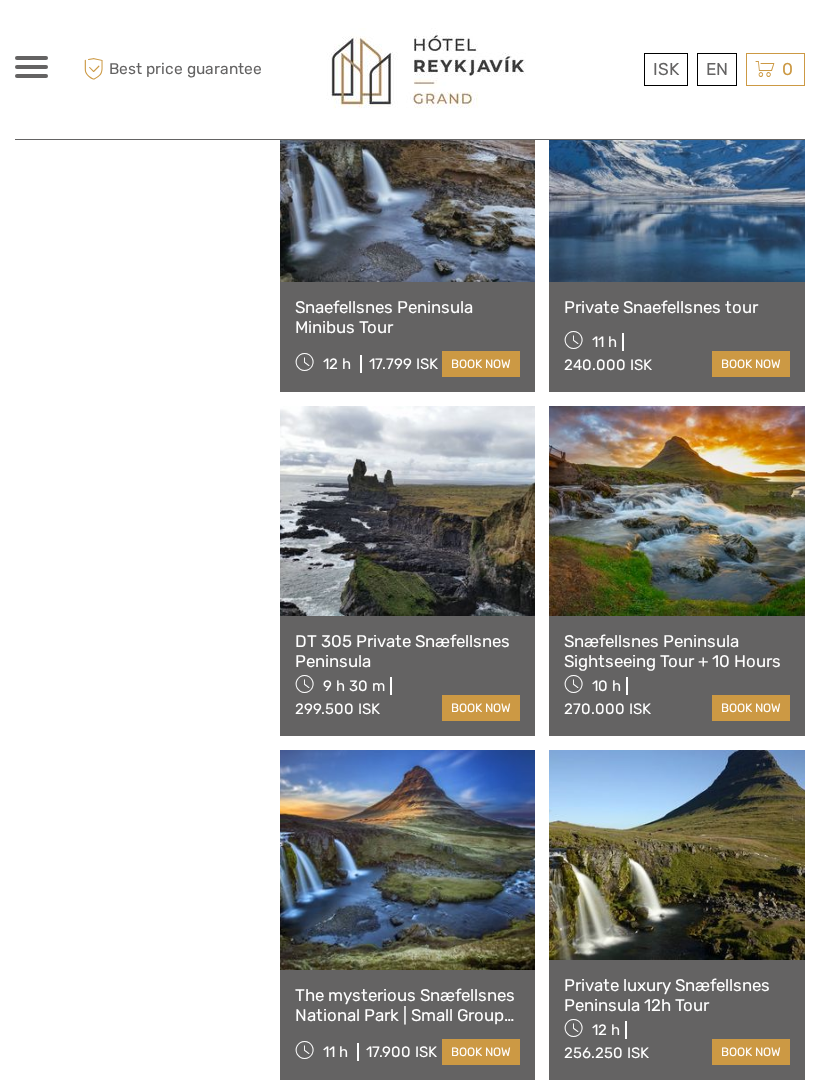 scroll, scrollTop: 1666, scrollLeft: 0, axis: vertical 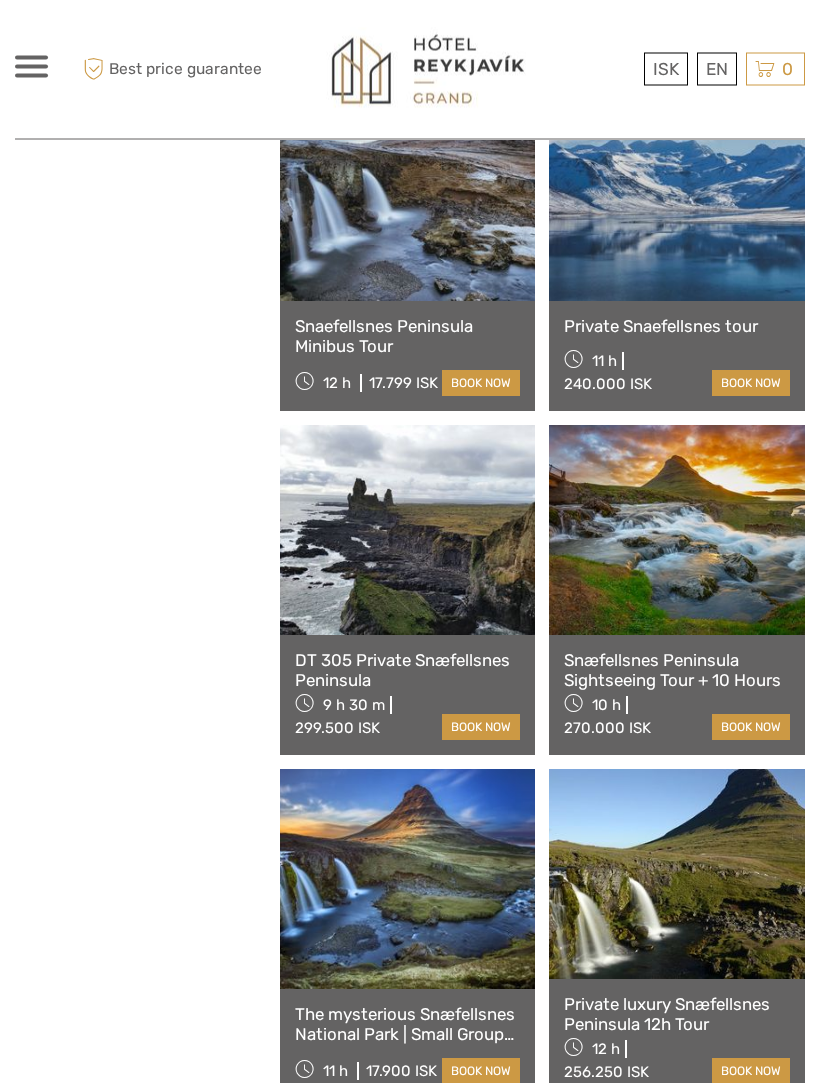 click at bounding box center [677, 531] 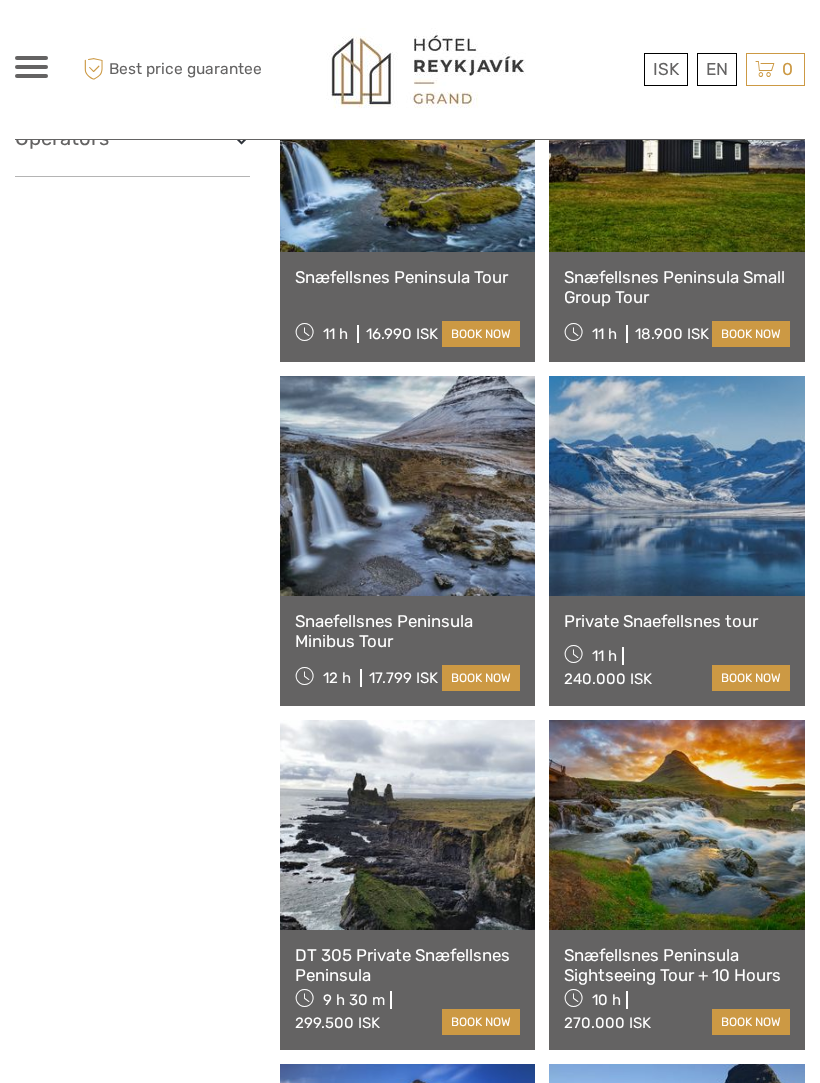 scroll, scrollTop: 1345, scrollLeft: 0, axis: vertical 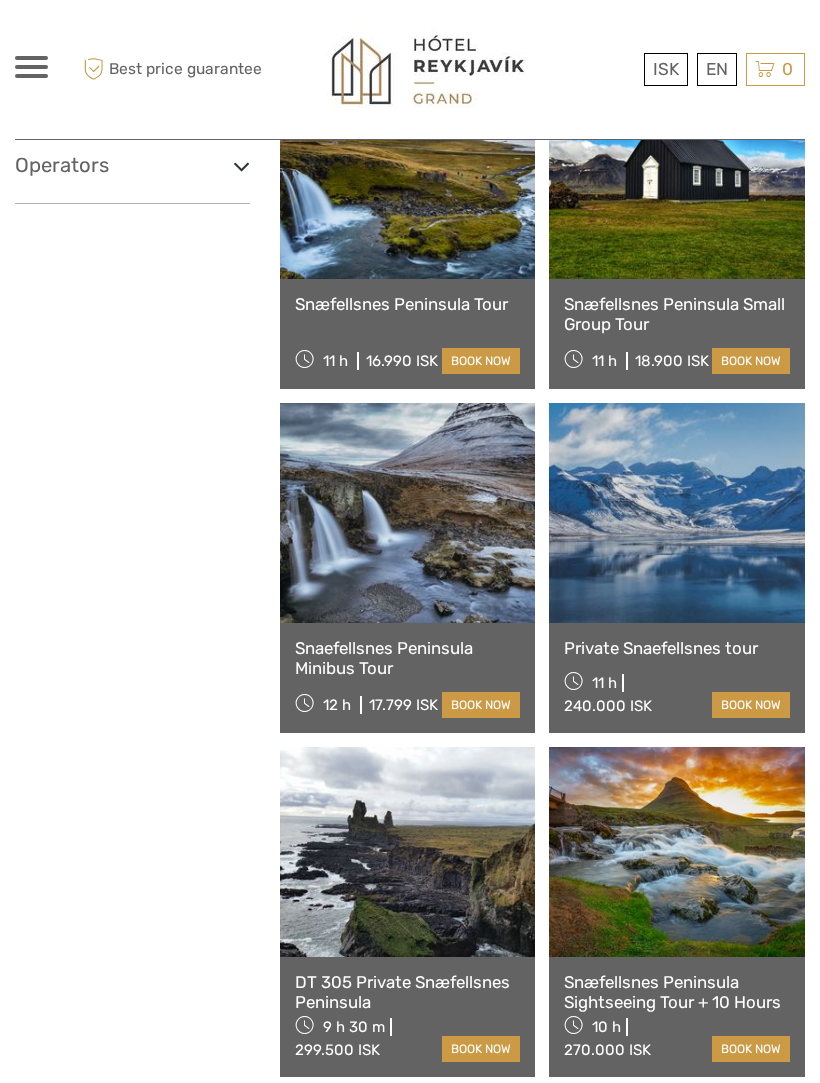 click at bounding box center (408, 513) 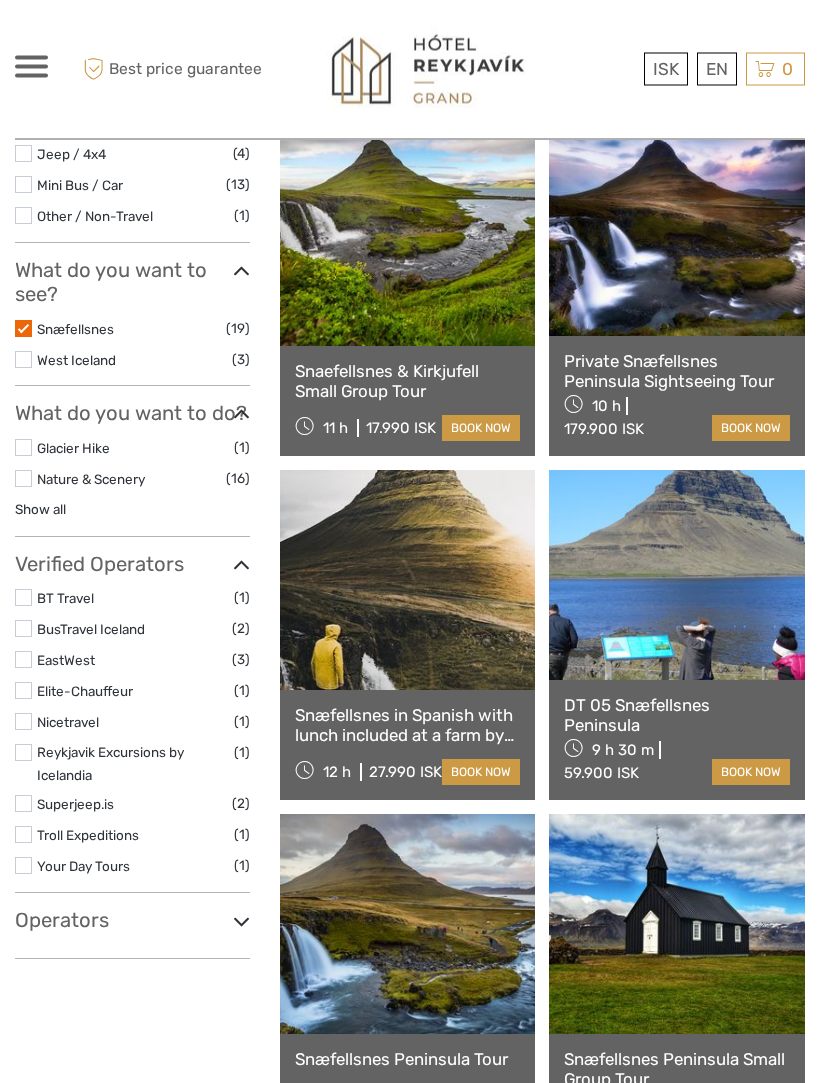 scroll, scrollTop: 586, scrollLeft: 0, axis: vertical 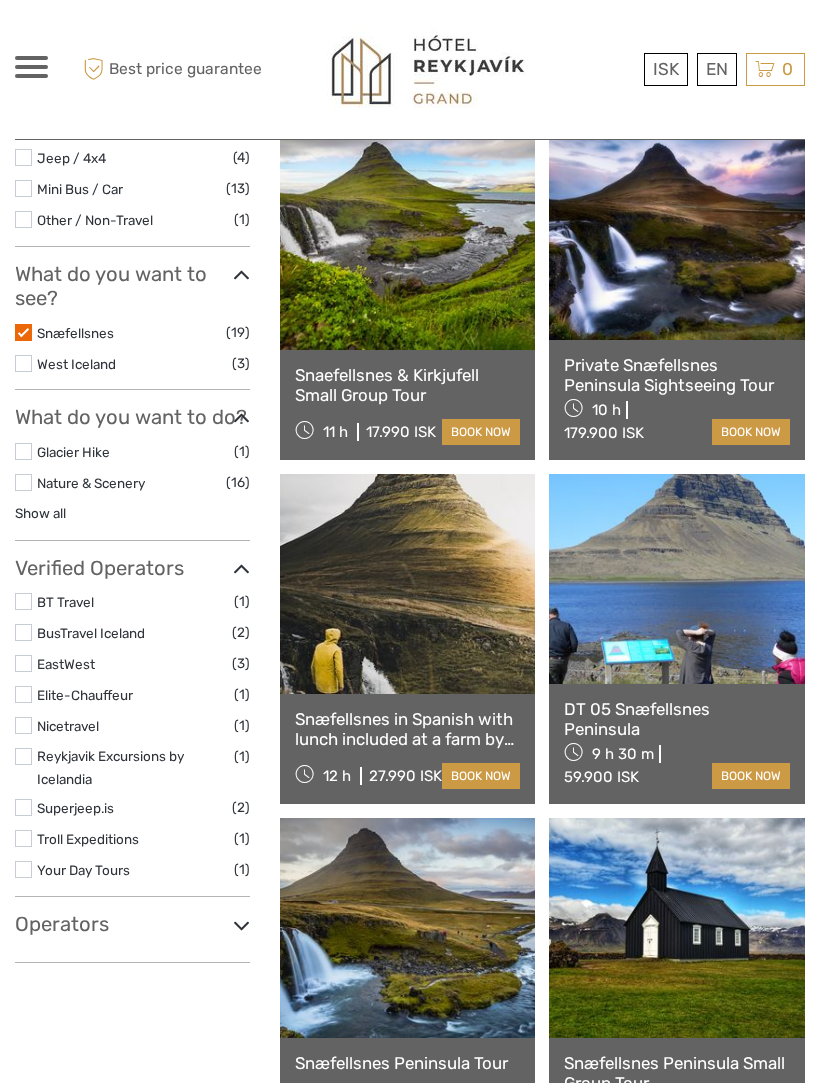 click at bounding box center (408, 240) 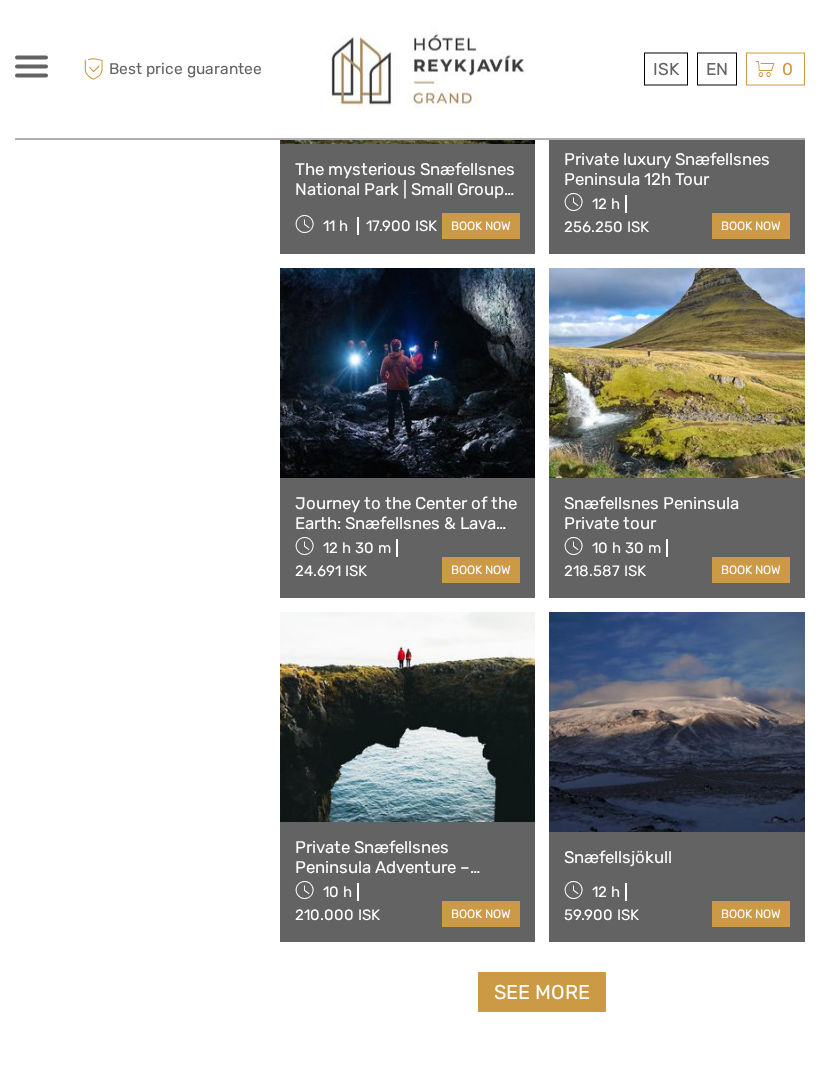 scroll, scrollTop: 2512, scrollLeft: 0, axis: vertical 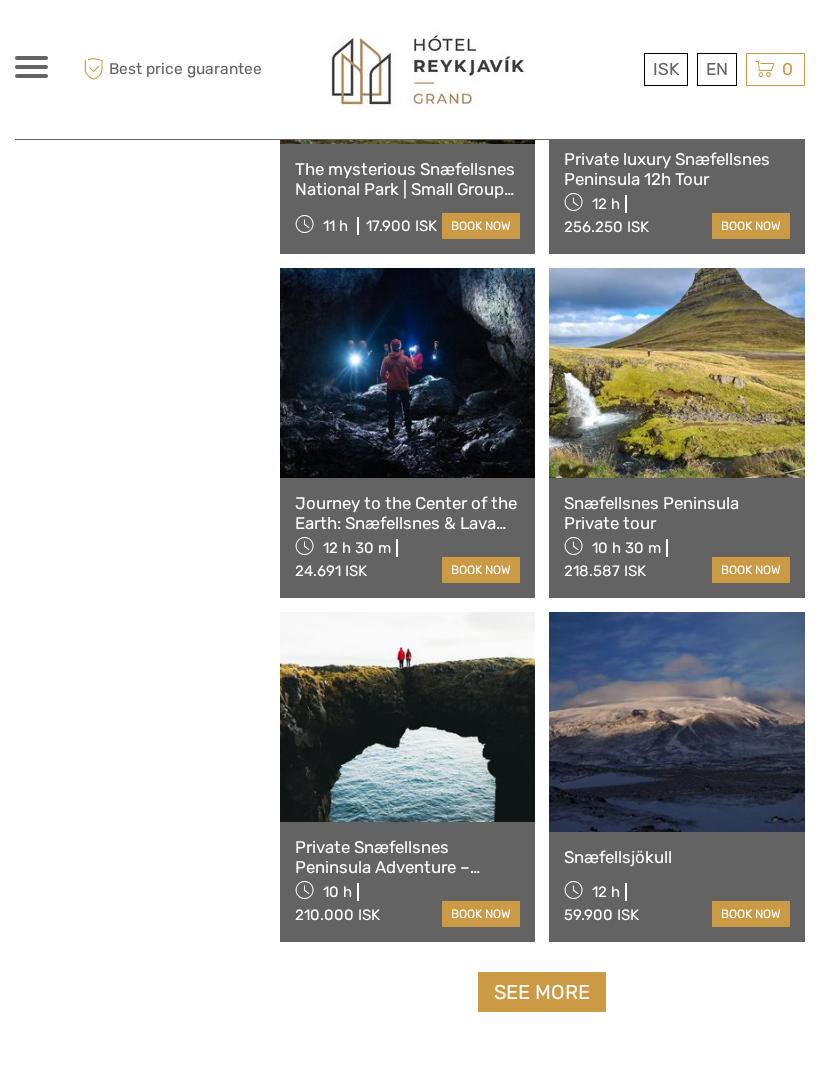 click at bounding box center (677, 722) 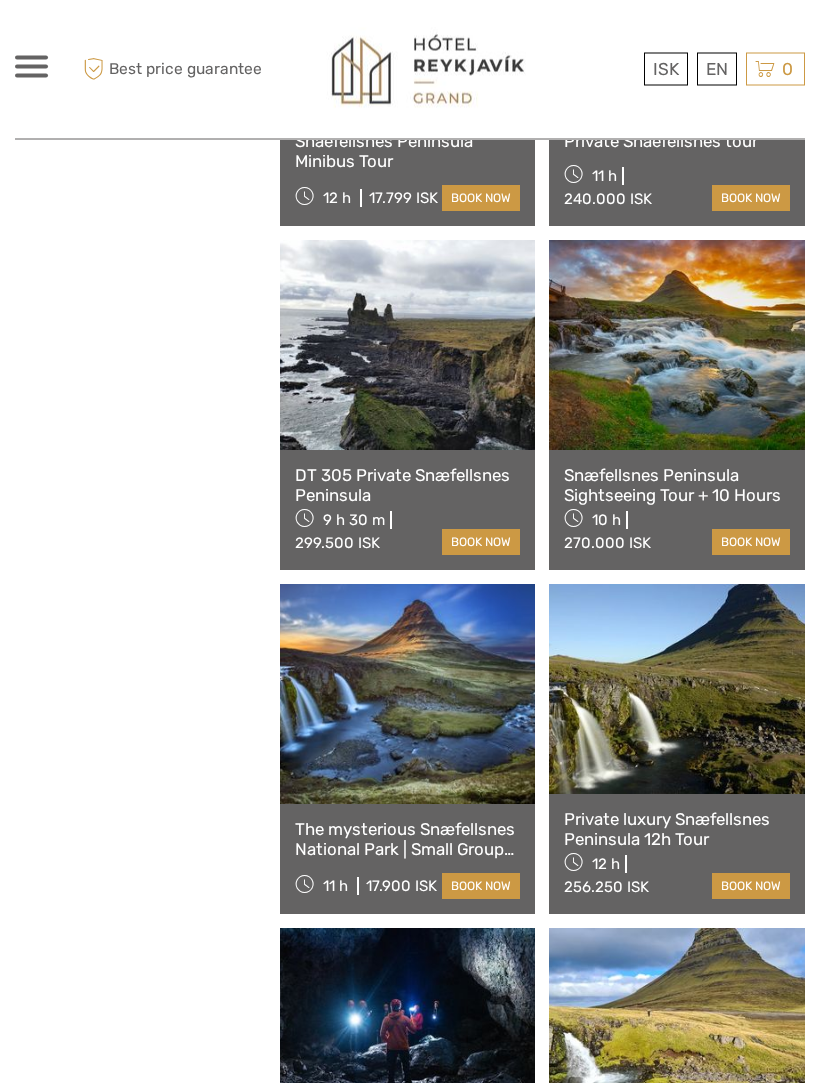 scroll, scrollTop: 1852, scrollLeft: 0, axis: vertical 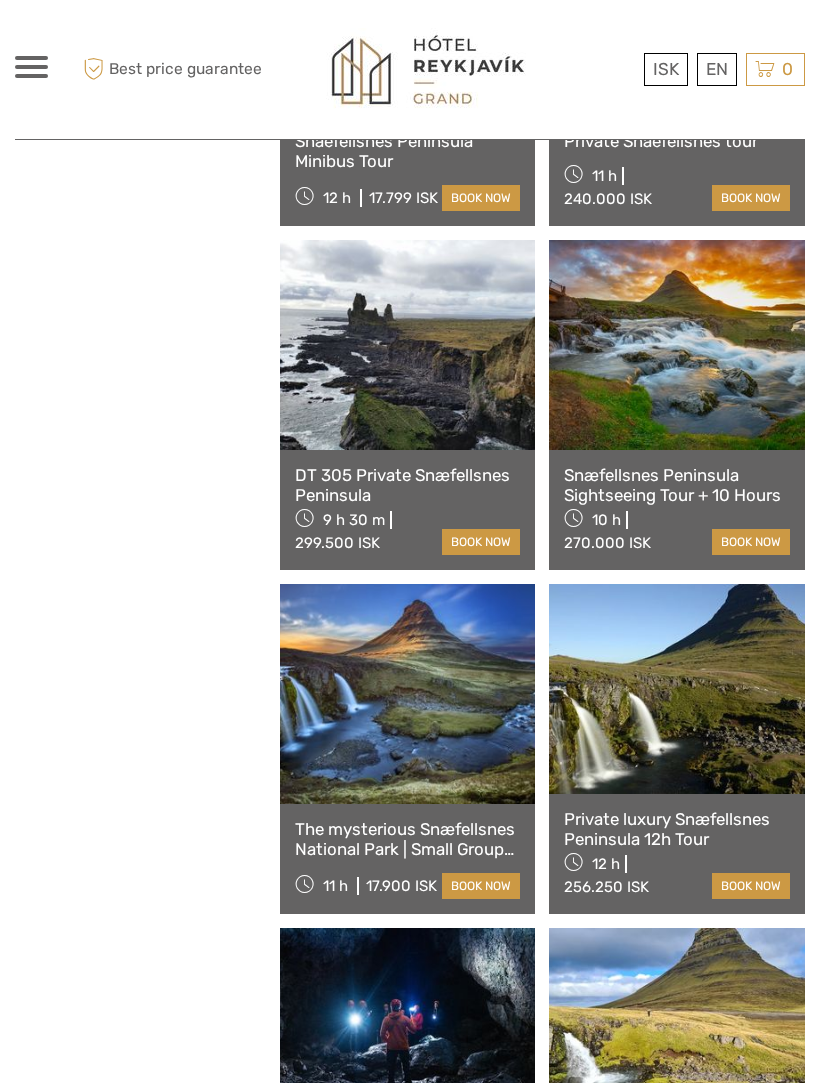 click on "Show filters
Hide filters
Filters
Showing ( 18 ) out of ( 19 ) tours
Clear all filters
Price
16.990 ISK   299.500 ISK
Clear
Private tours
Best Of
Best of Summer
(1)
Classic Tours
(1)
No available tags
Travel Method
Bus
(1)
Jeep / 4x4
(4)
Mini Bus / Car
(13)
Other / Non-Travel
(1)
No available travel methods" at bounding box center [147, 52] 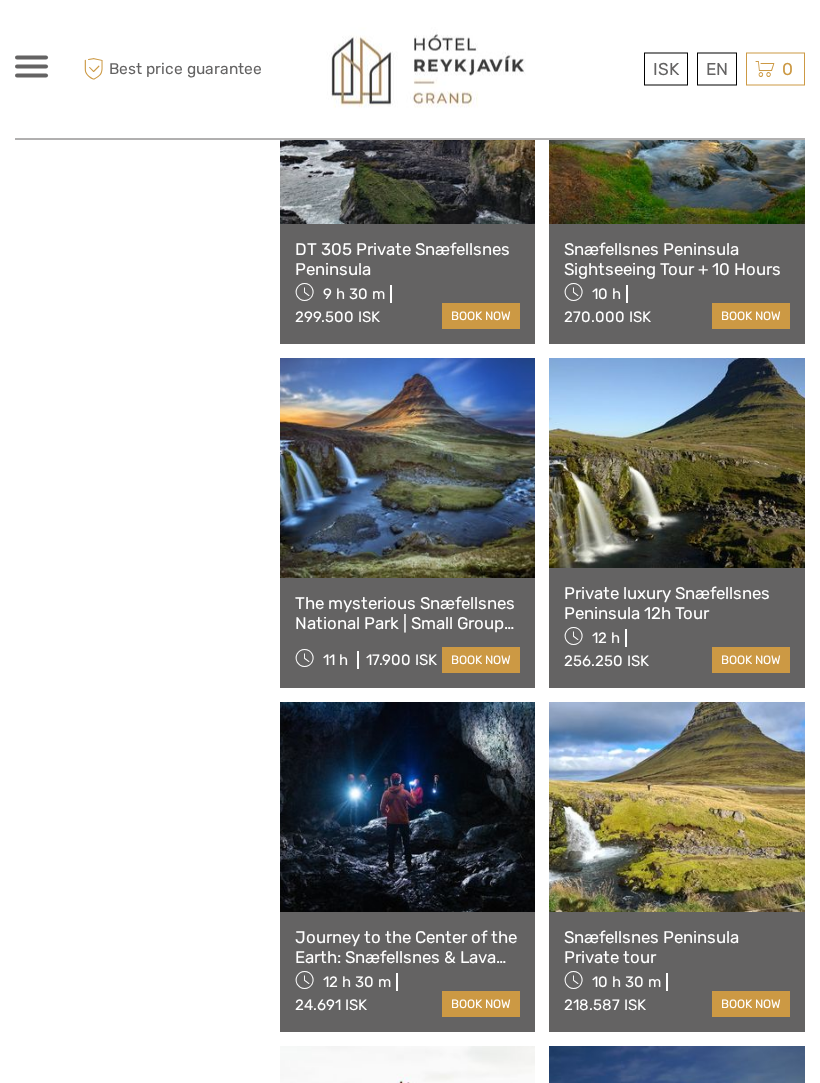 scroll, scrollTop: 2082, scrollLeft: 0, axis: vertical 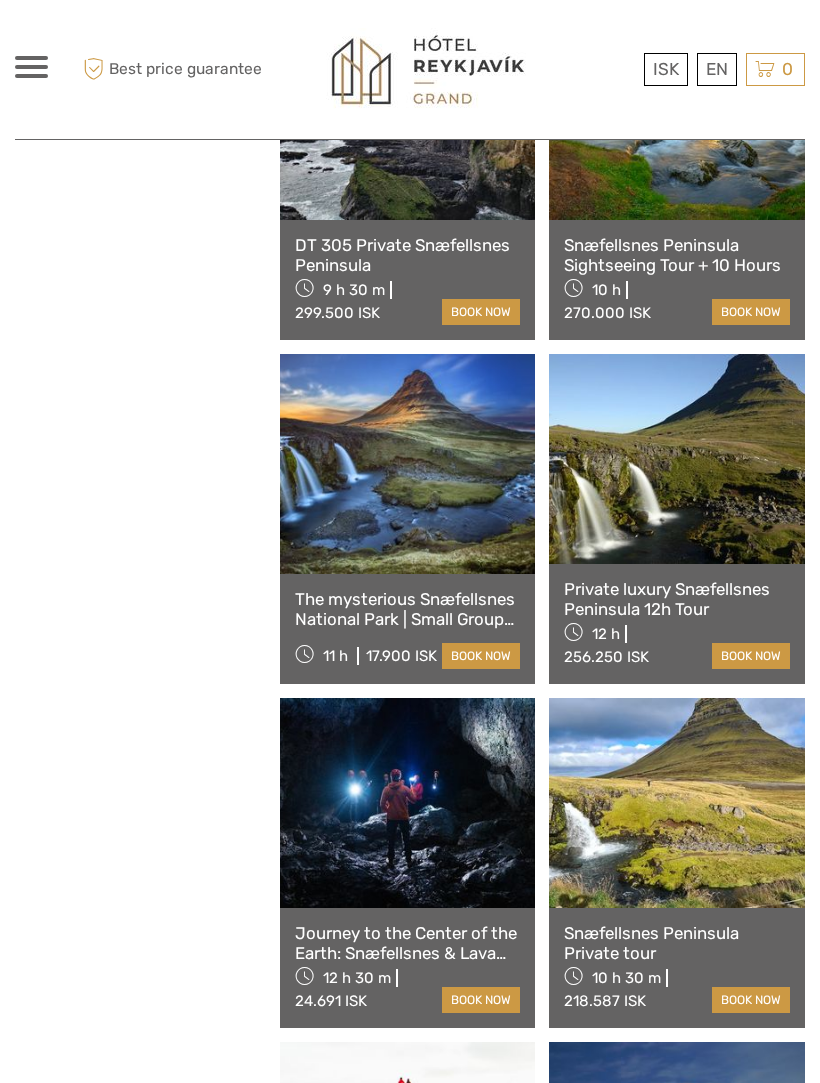 click at bounding box center [408, 803] 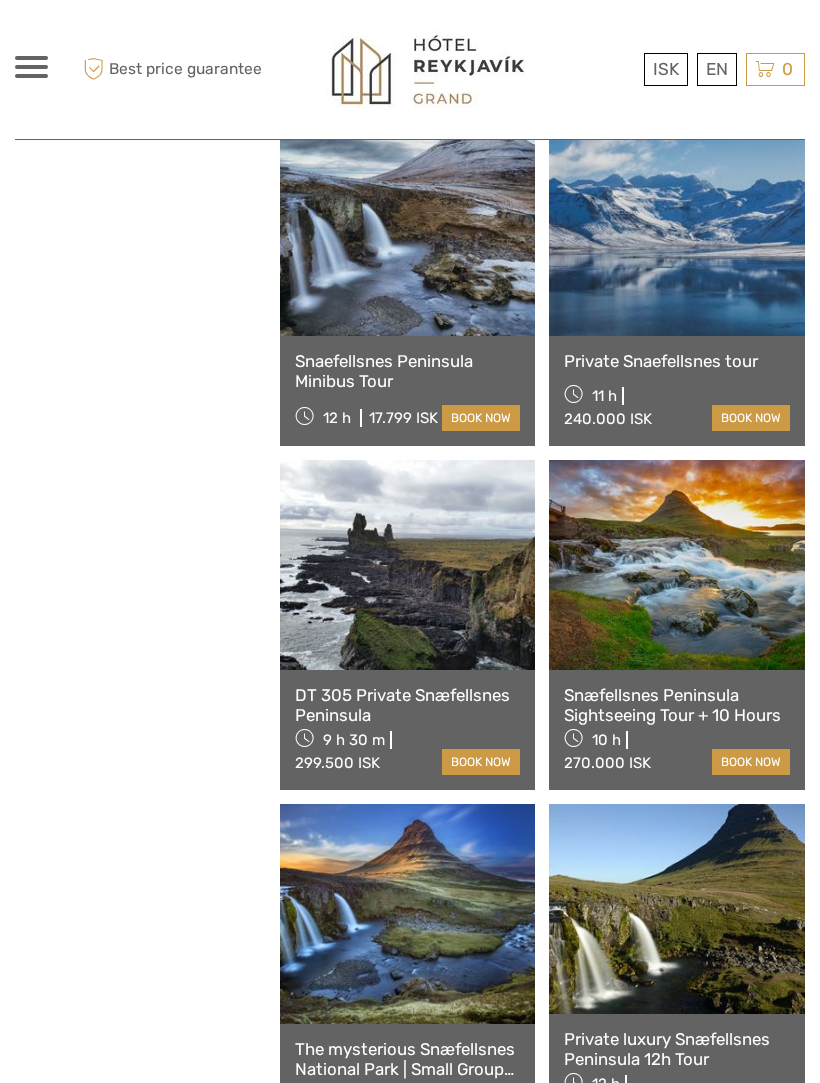 scroll, scrollTop: 1631, scrollLeft: 0, axis: vertical 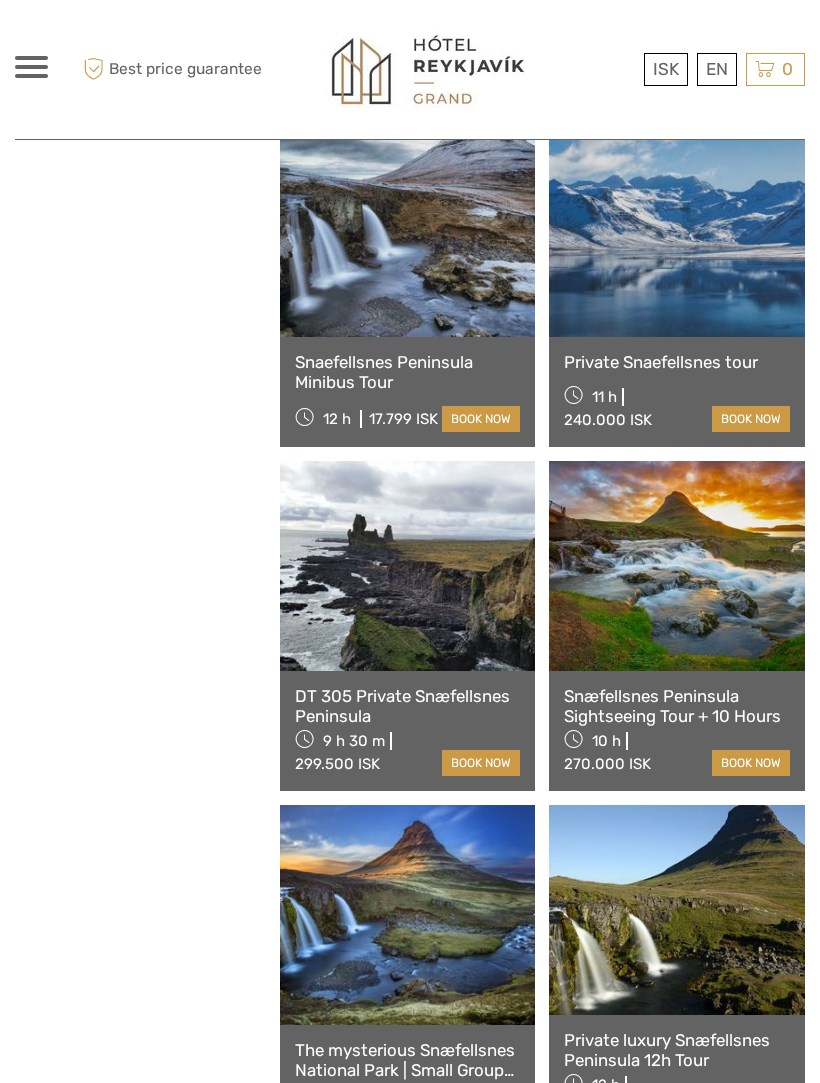 click on "Show filters
Hide filters
Filters
Showing ( 18 ) out of ( 19 ) tours
Clear all filters
Price
16.990 ISK   299.500 ISK
Clear
Private tours
Best Of
Best of Summer
(1)
Classic Tours
(1)
No available tags
Travel Method
Bus
(1)
Jeep / 4x4
(4)
Mini Bus / Car
(13)
Other / Non-Travel
(1)
No available travel methods" at bounding box center (147, 273) 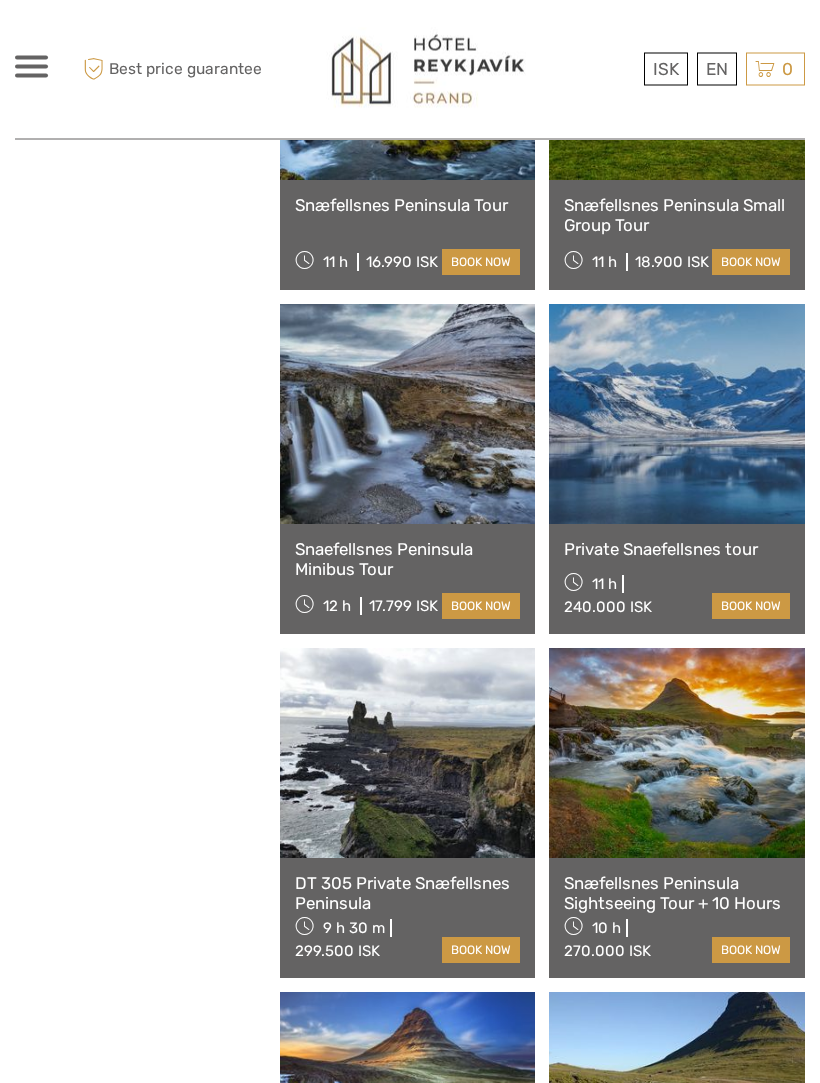 scroll, scrollTop: 1441, scrollLeft: 0, axis: vertical 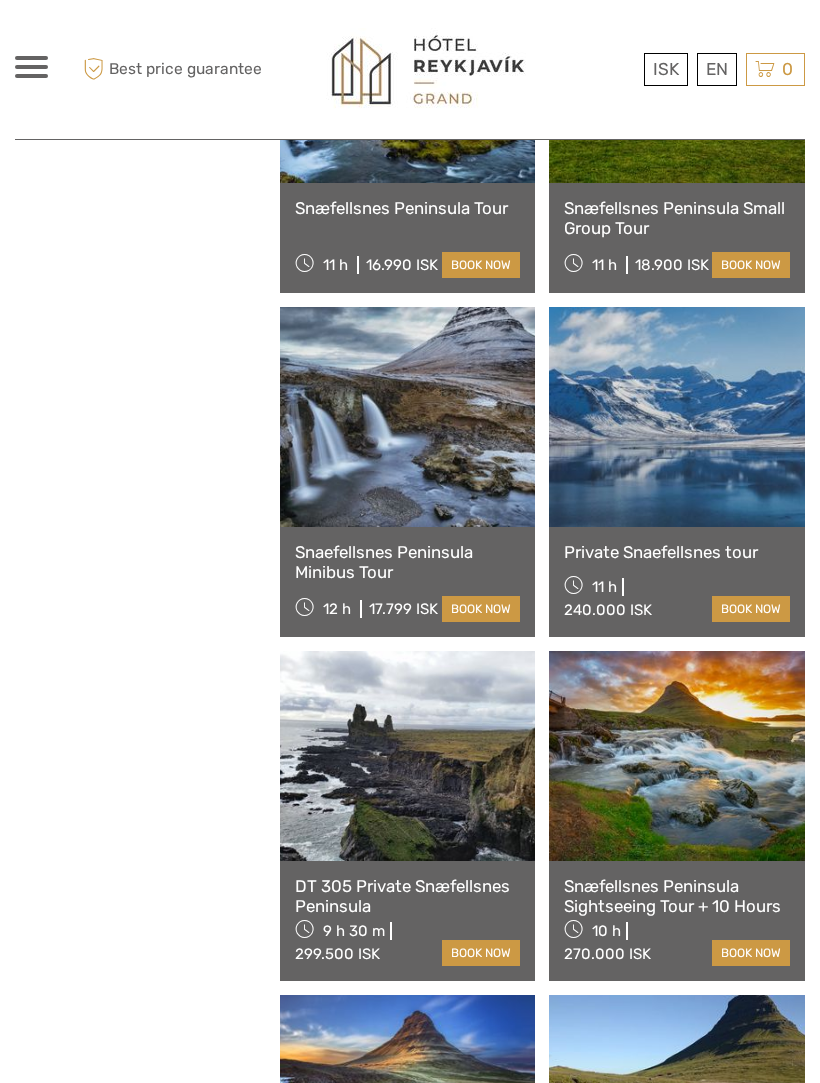 click at bounding box center [408, 417] 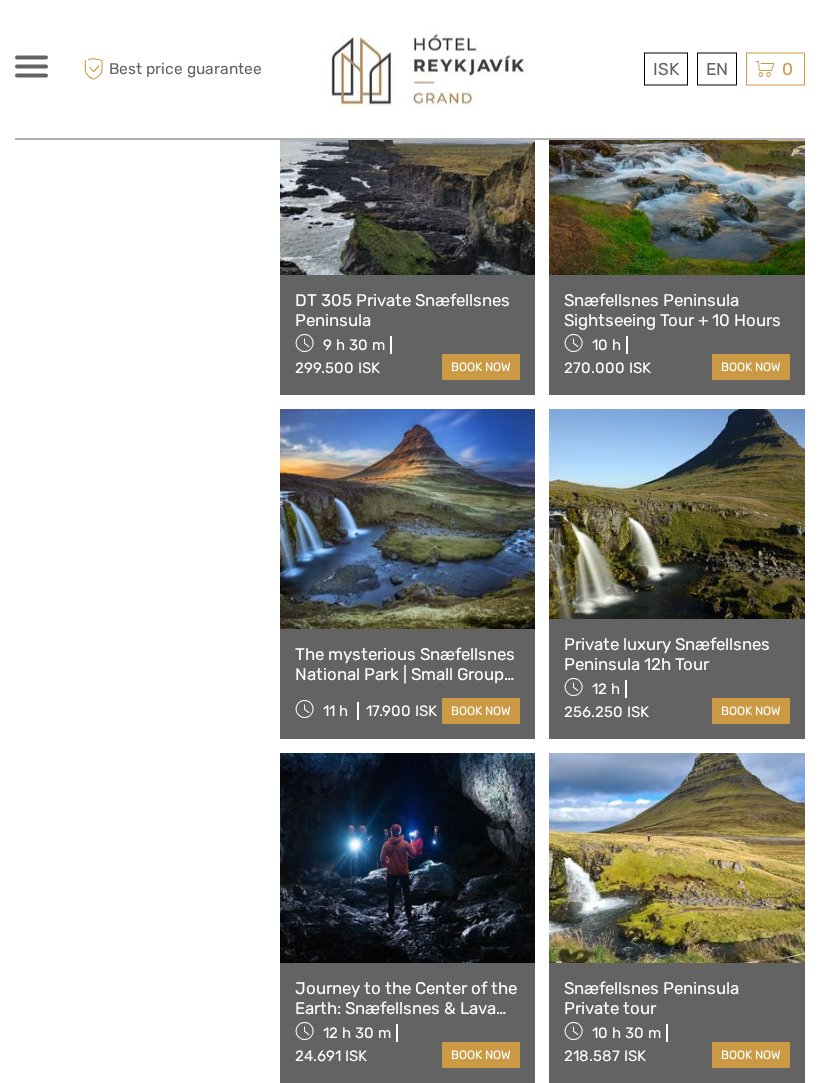 scroll, scrollTop: 2033, scrollLeft: 0, axis: vertical 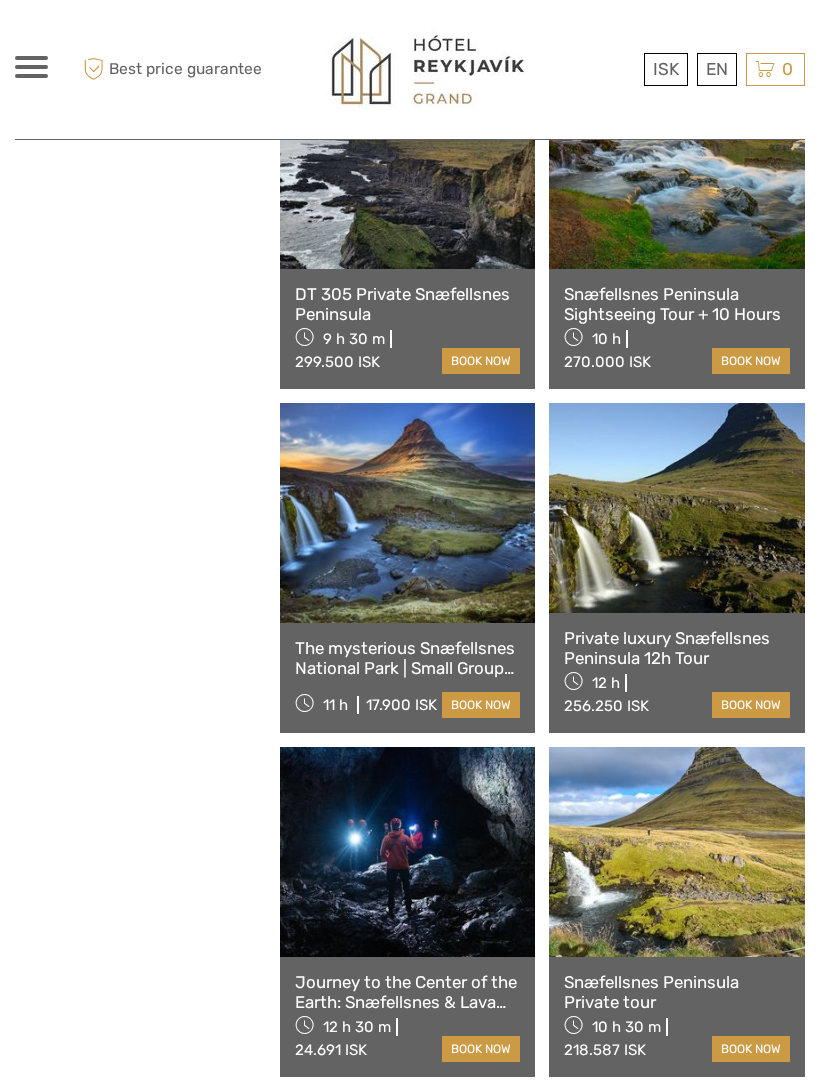 click at bounding box center (408, 852) 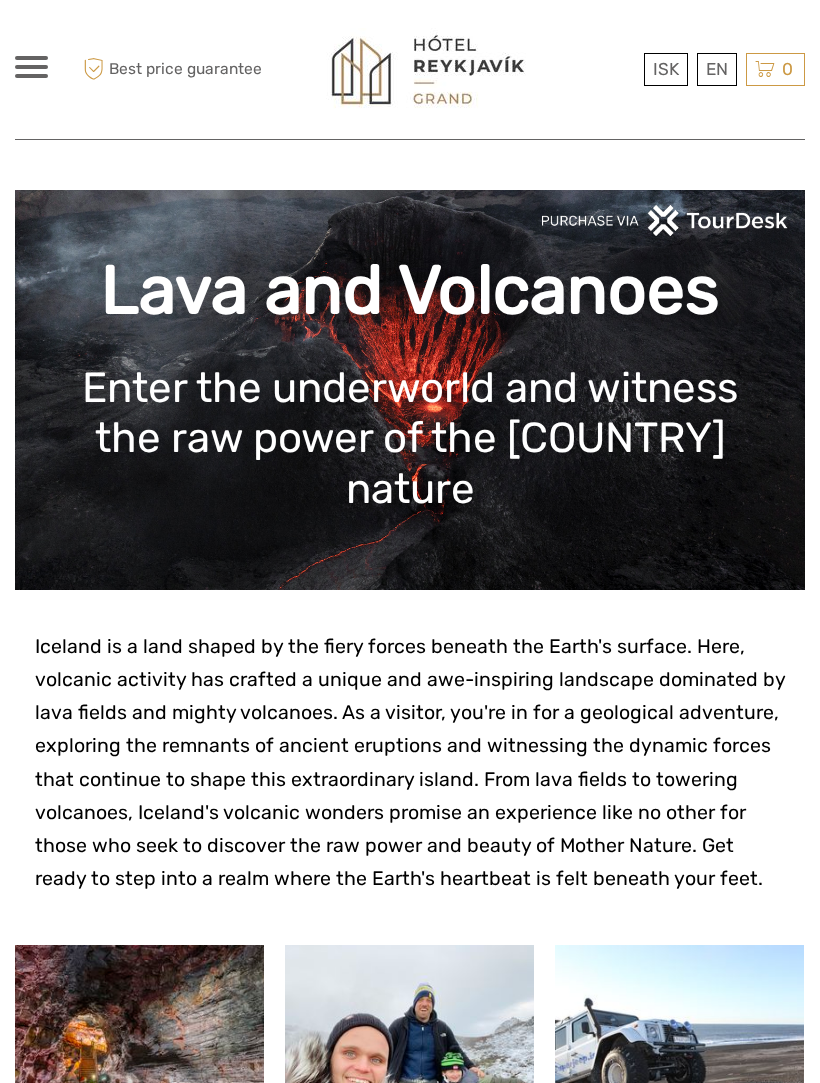 scroll, scrollTop: 0, scrollLeft: 0, axis: both 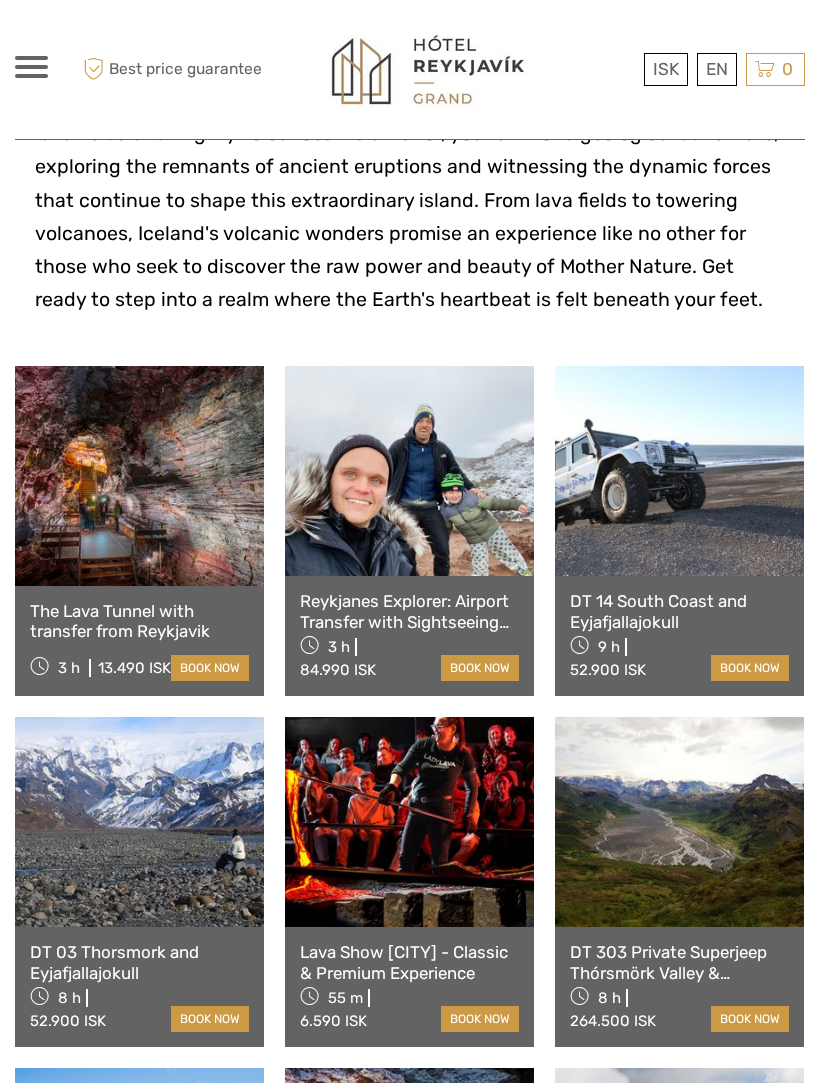 click at bounding box center (139, 476) 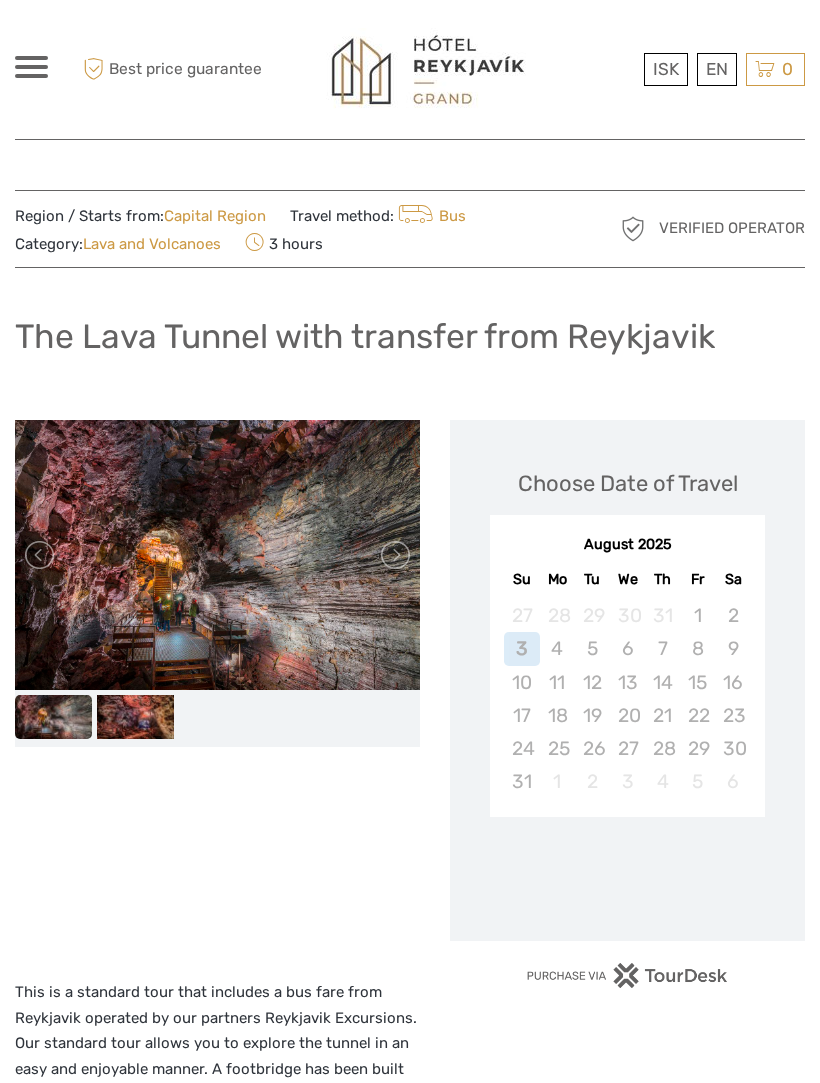 scroll, scrollTop: 0, scrollLeft: 0, axis: both 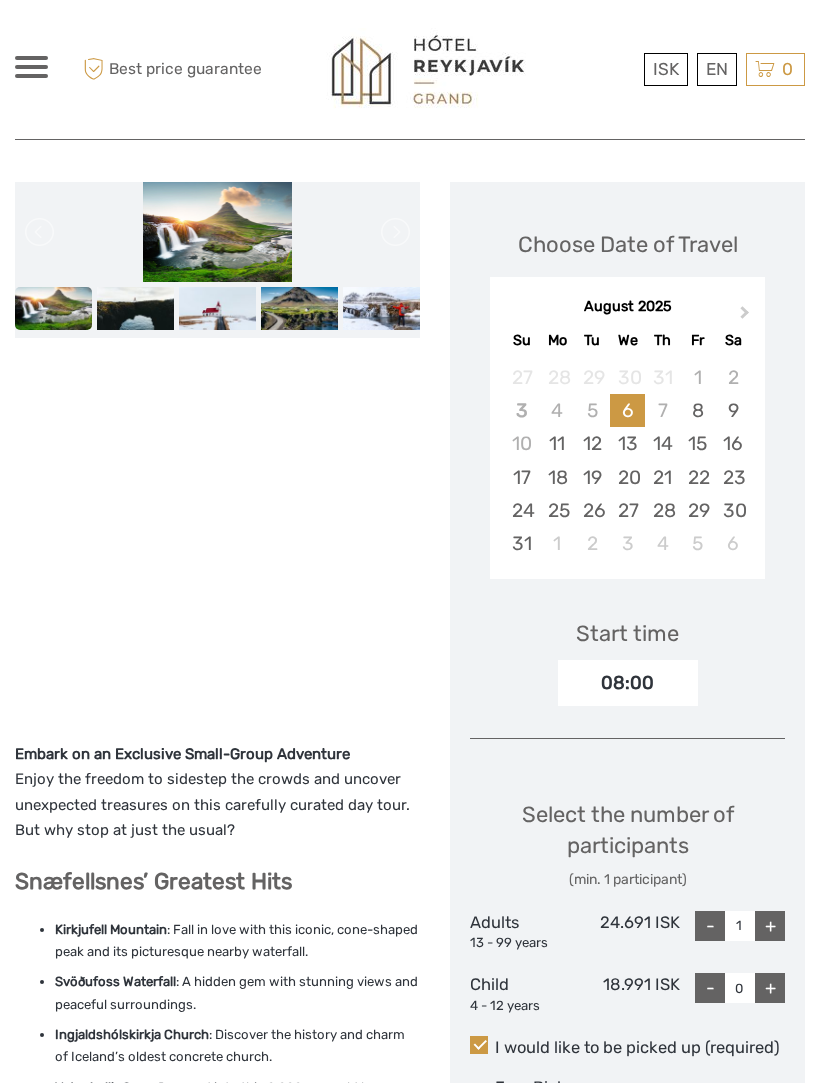 click on "Next Month" at bounding box center [745, 316] 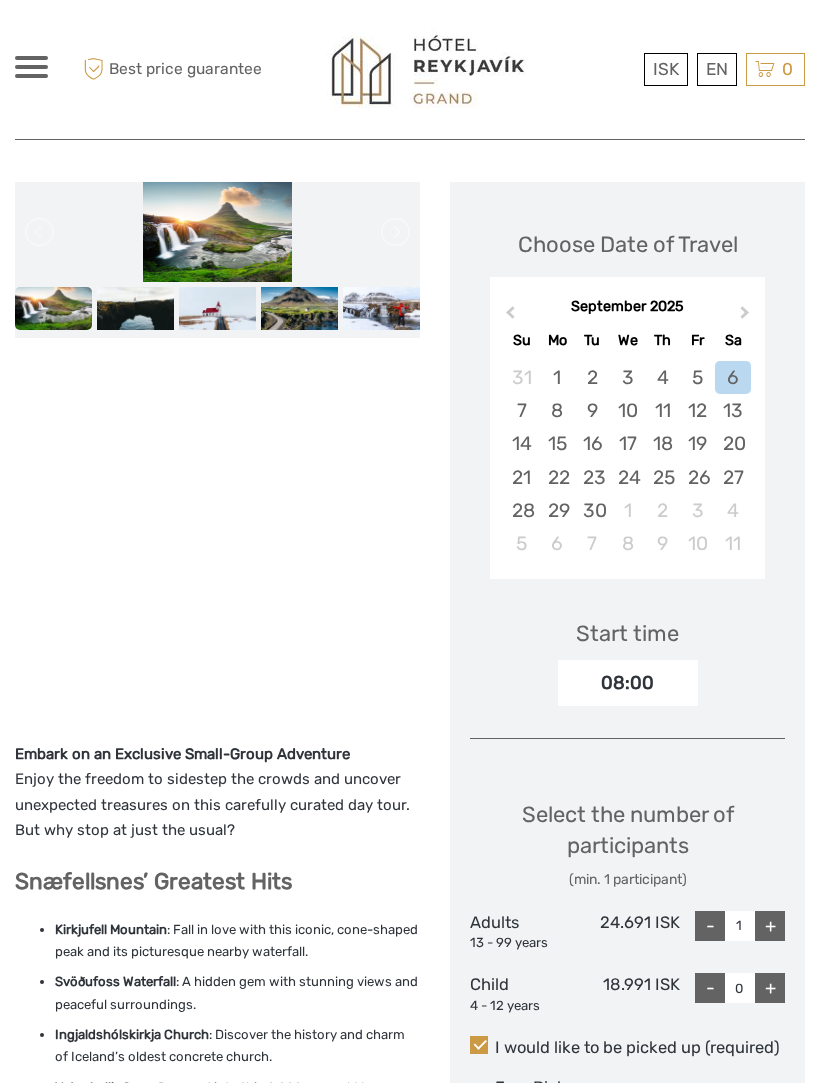 click on "27" at bounding box center (732, 477) 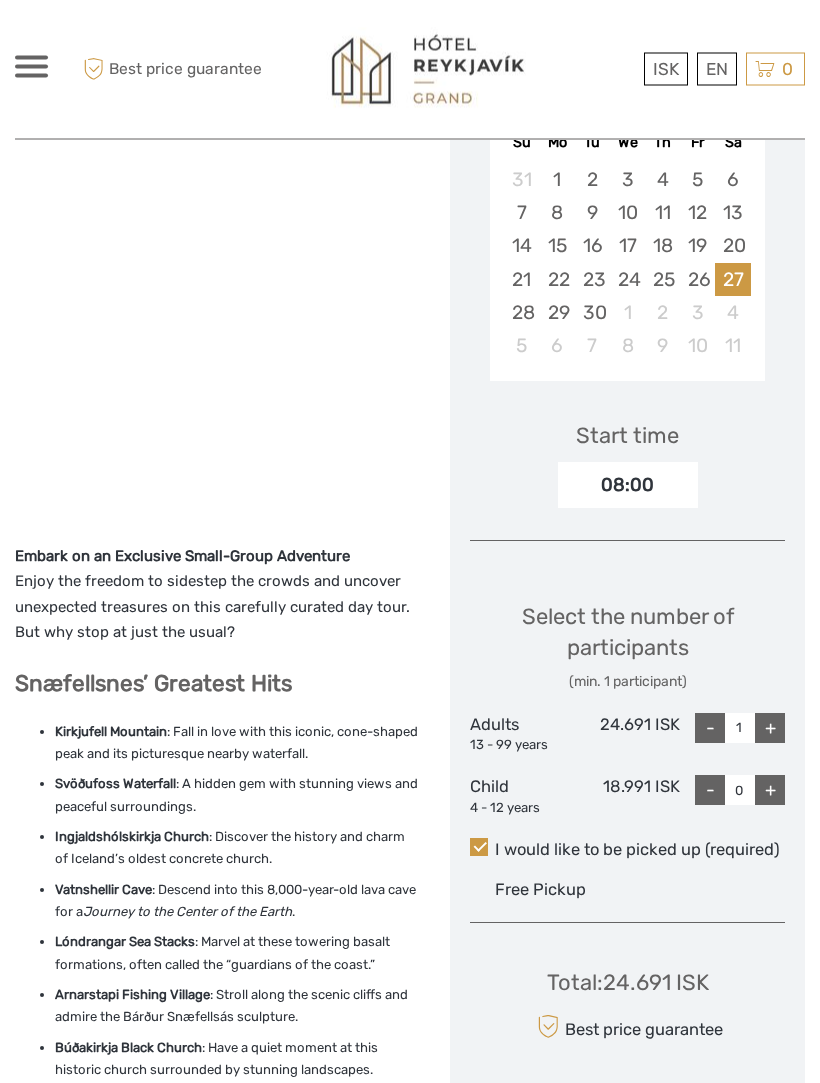 scroll, scrollTop: 416, scrollLeft: 0, axis: vertical 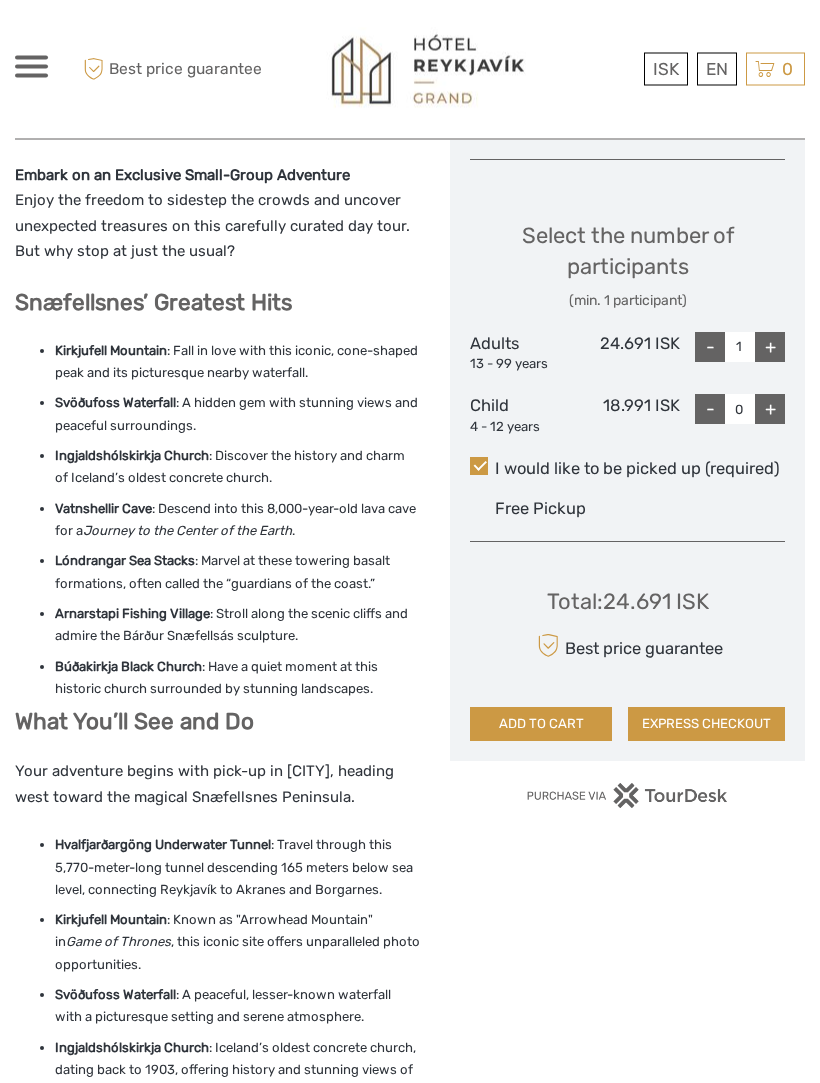 click on "ISK
ISK
€
$
£
EN
English
Español
Deutsch
Tours
Transfers
Car rental
More
Travel Articles
Back to Hotel
Travel Articles
Back to Hotel
Best price guarantee
Best price guarantee
ISK
ISK
€
$
£
EN
English
Español
Deutsch
0" at bounding box center [410, 2353] 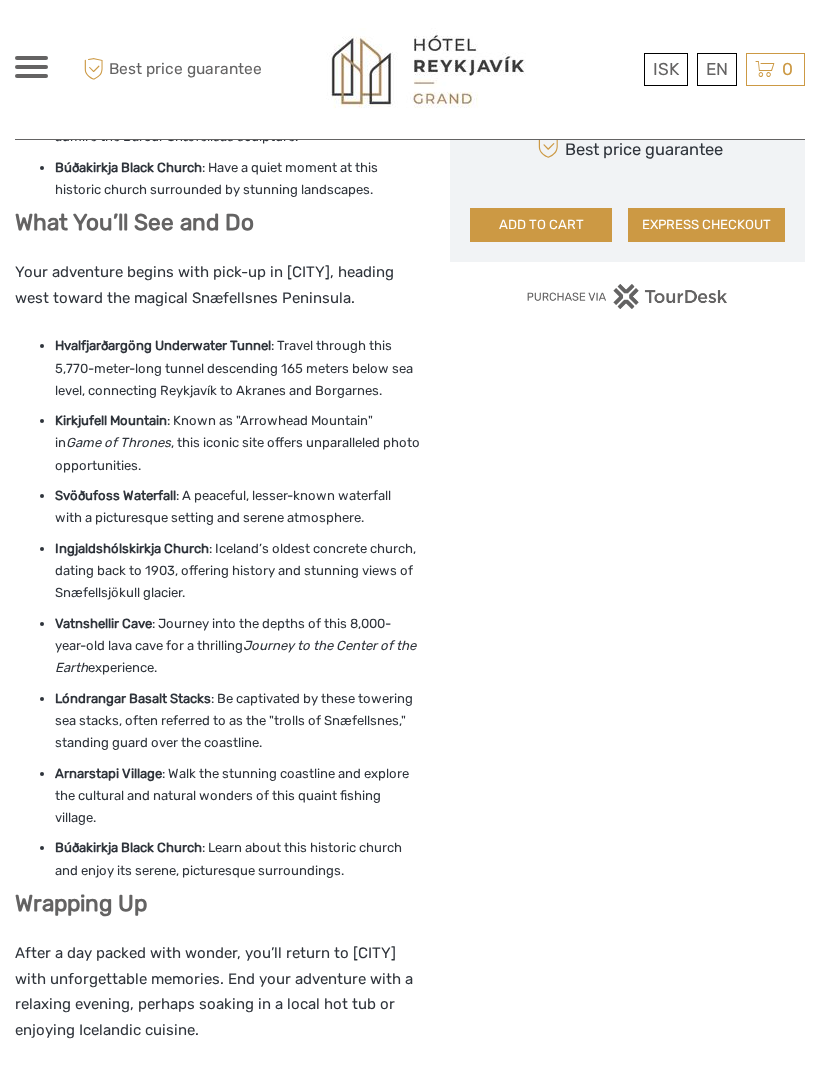 scroll, scrollTop: 1332, scrollLeft: 0, axis: vertical 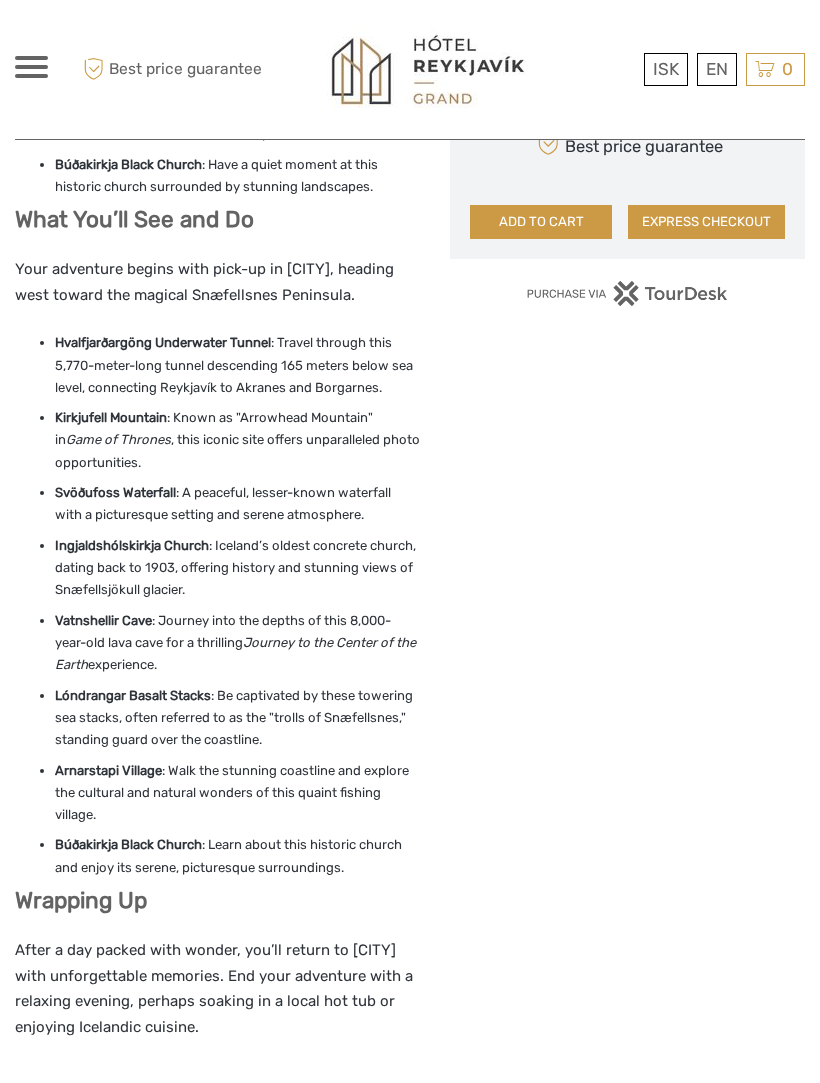 click on "Embark on an Exclusive Small-Group Adventure Enjoy the freedom to sidestep the crowds and uncover unexpected treasures on this carefully curated day tour. But why stop at just the usual? Snæfellsnes’ Greatest Hits Kirkjufell Mountain ." at bounding box center (232, 1240) 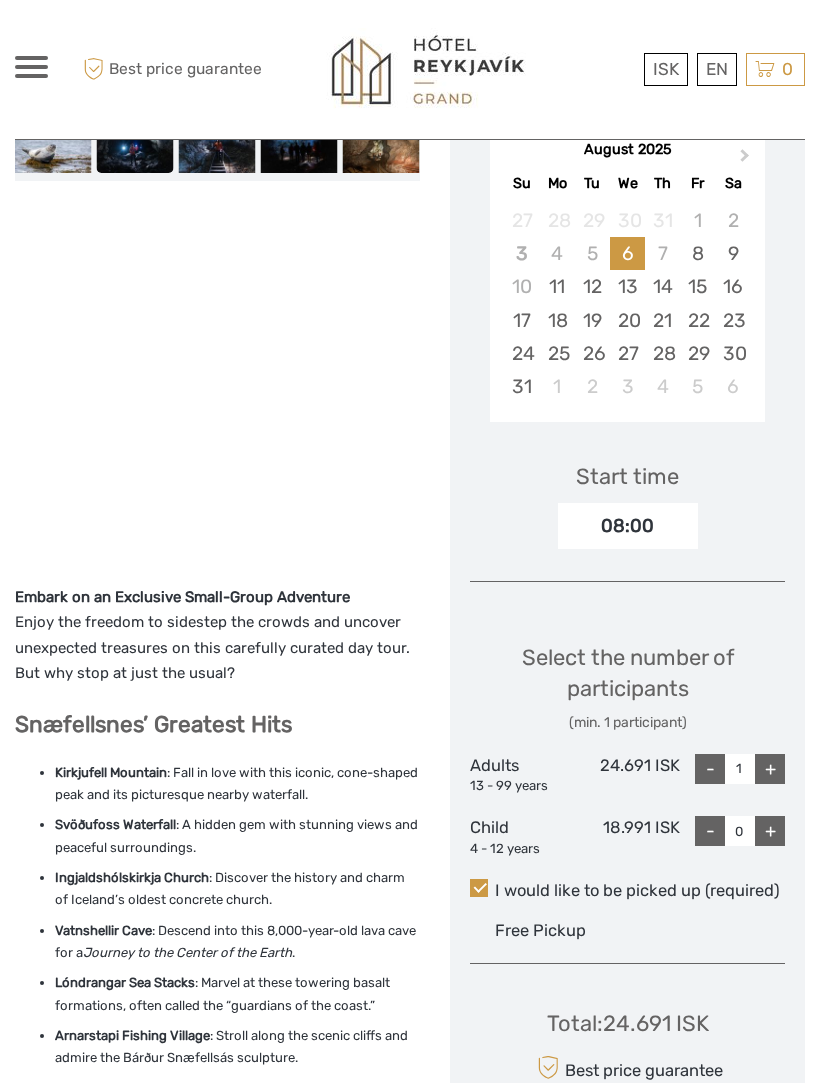 scroll, scrollTop: 0, scrollLeft: 0, axis: both 